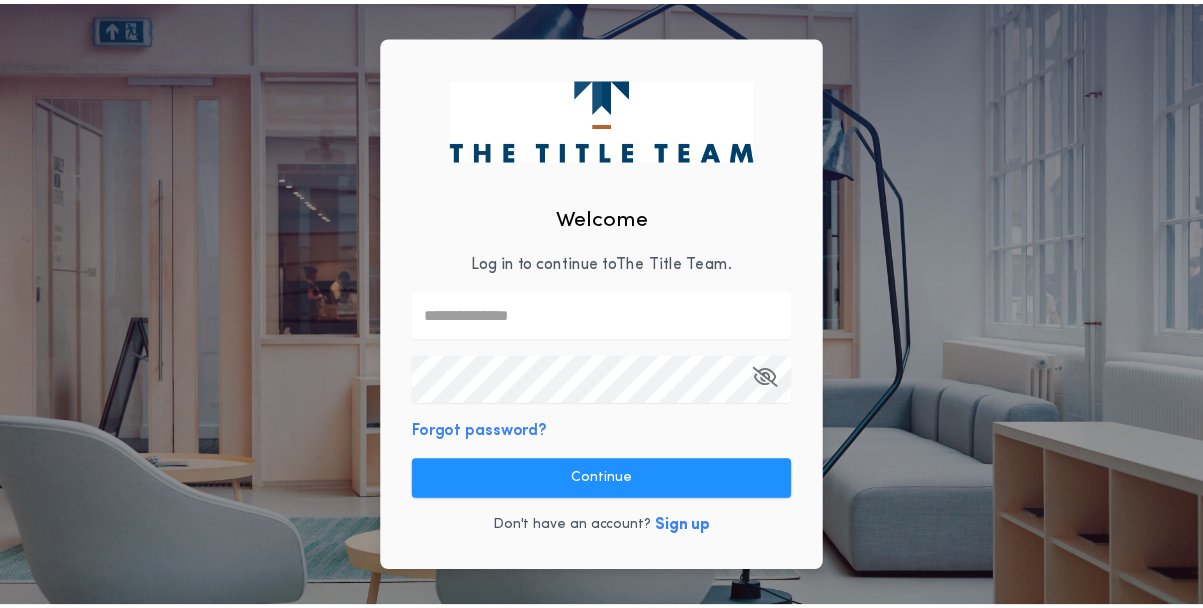 scroll, scrollTop: 0, scrollLeft: 0, axis: both 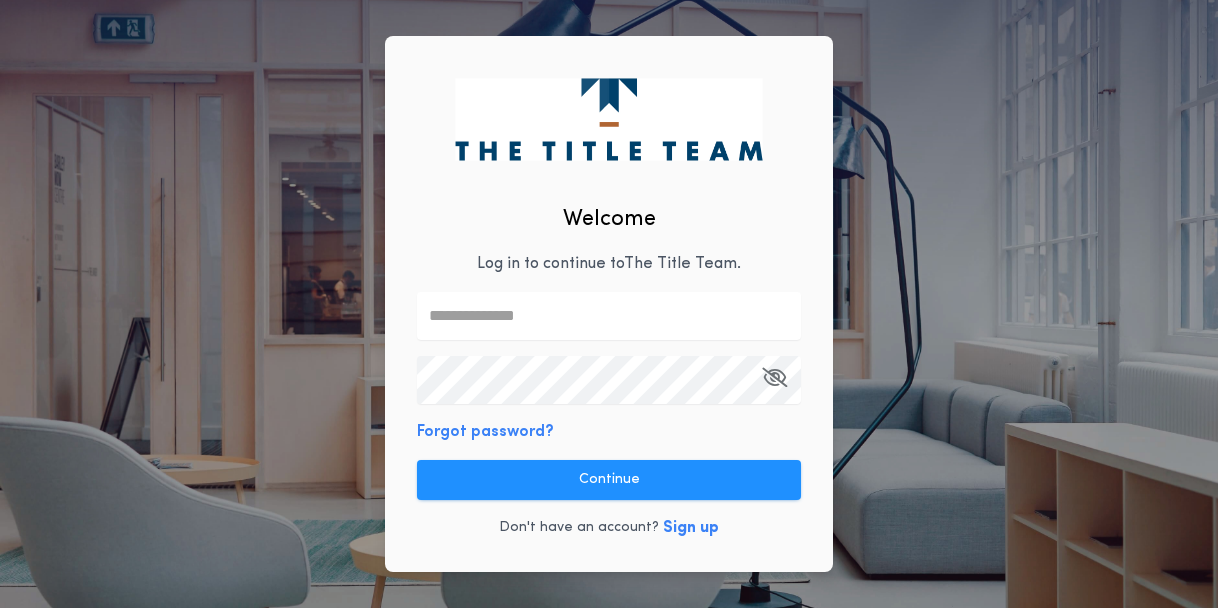 drag, startPoint x: 466, startPoint y: 323, endPoint x: 489, endPoint y: 320, distance: 23.194826 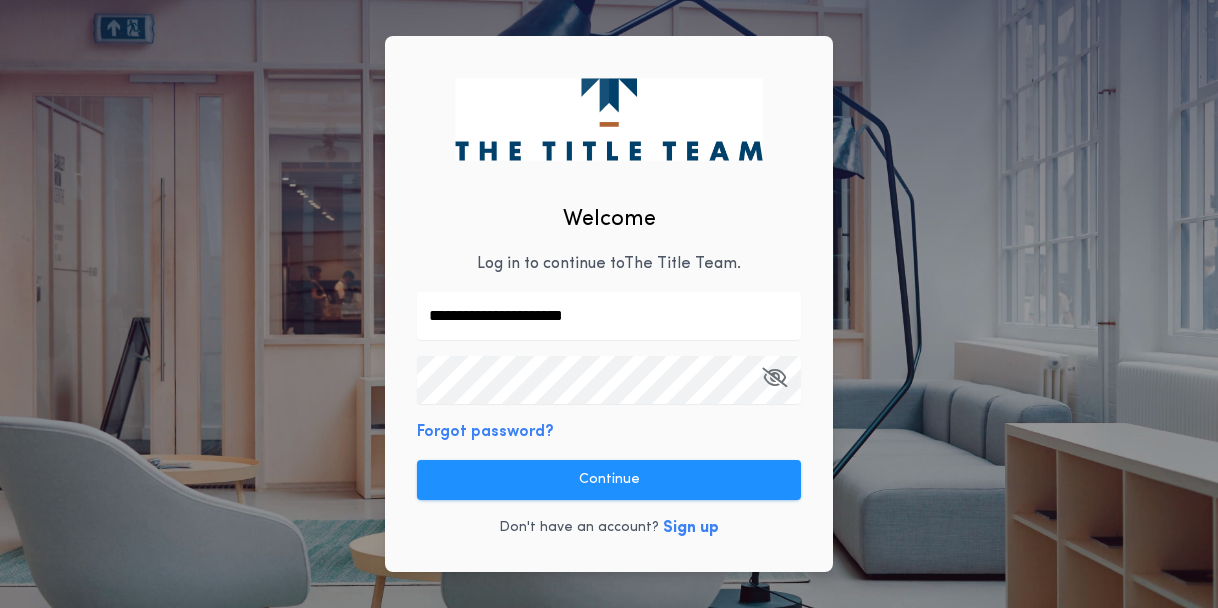 type on "**********" 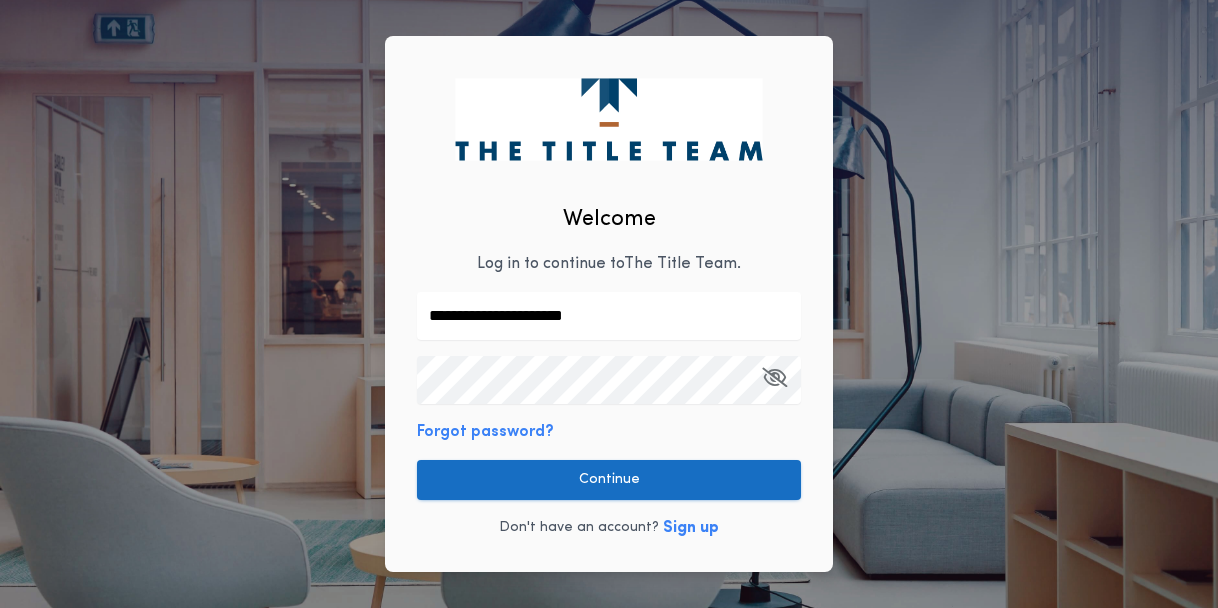 click on "Continue" at bounding box center [609, 480] 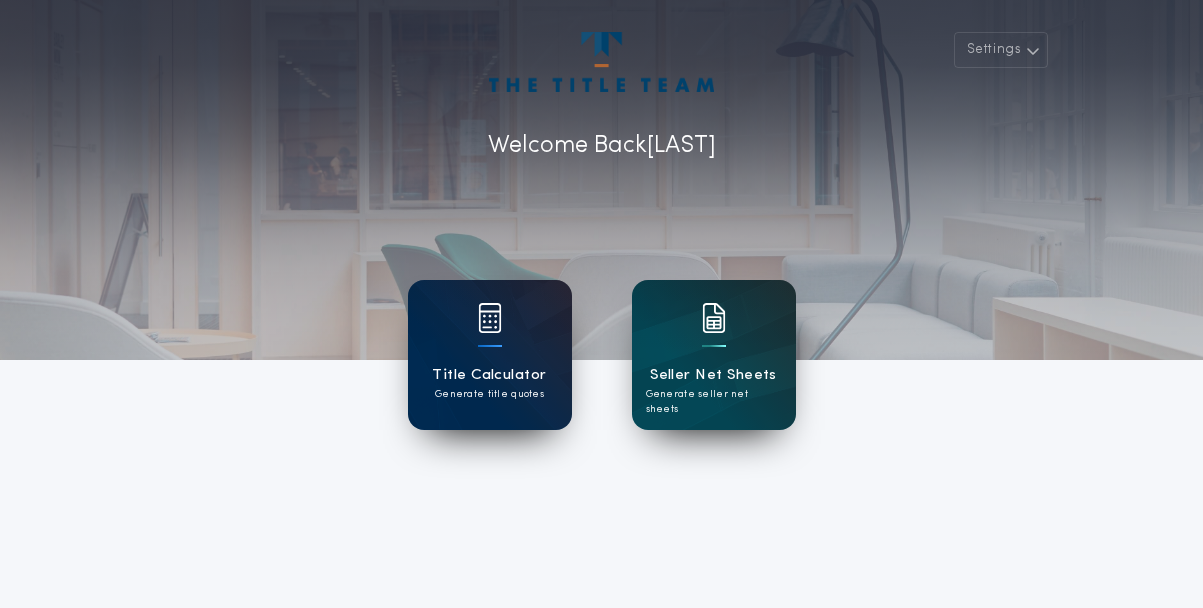 click on "Generate title quotes" at bounding box center [489, 394] 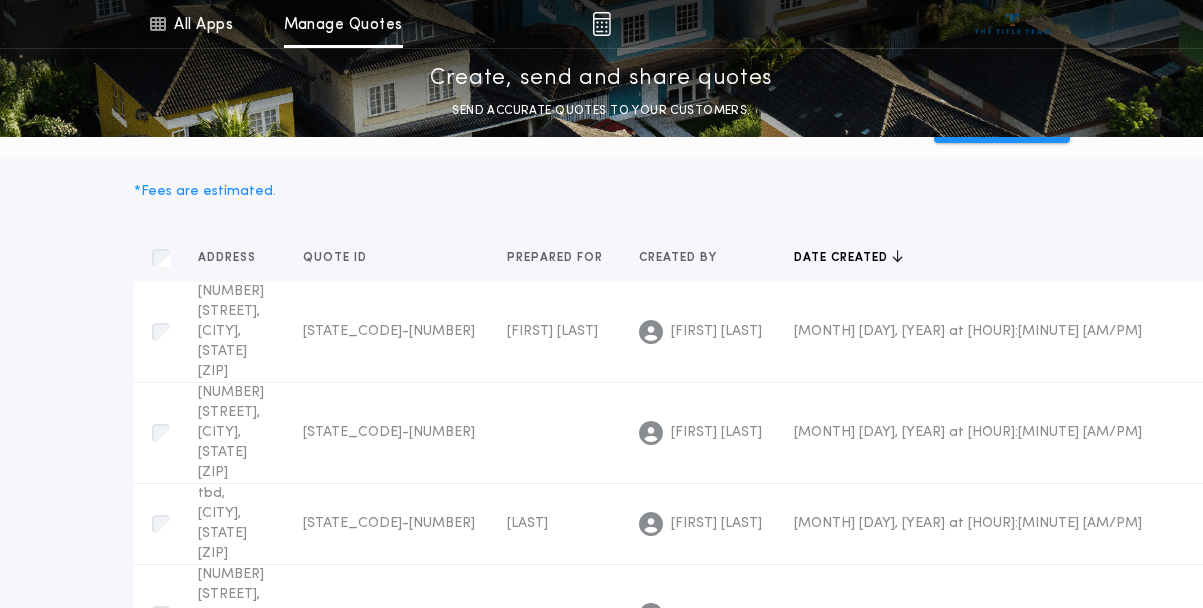 scroll, scrollTop: 0, scrollLeft: 0, axis: both 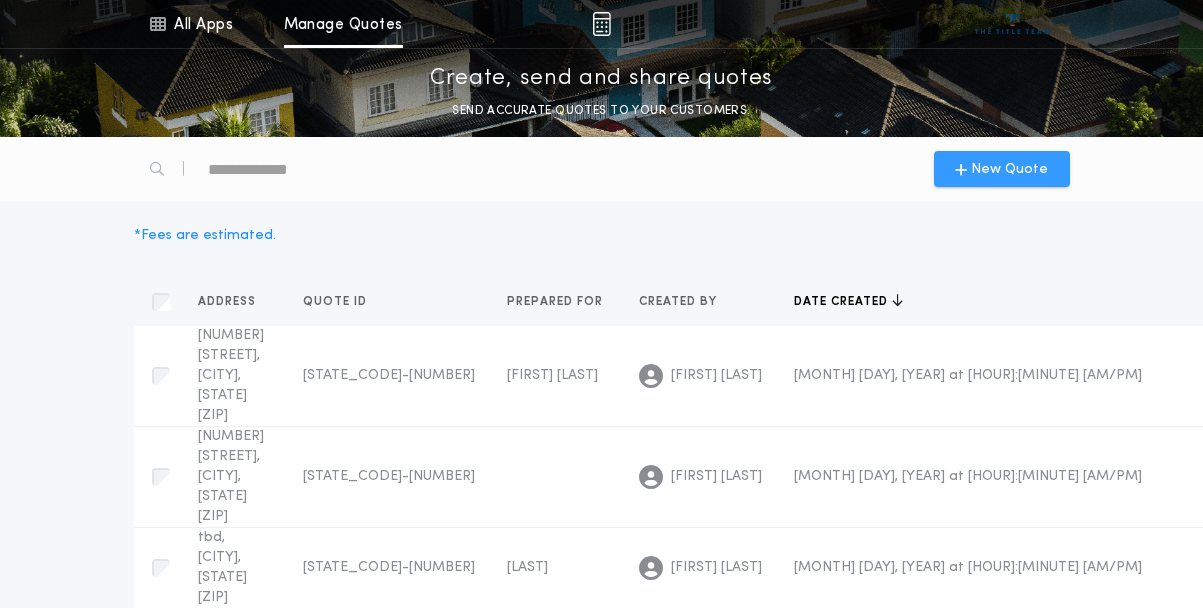 click on "New Quote" at bounding box center (1009, 169) 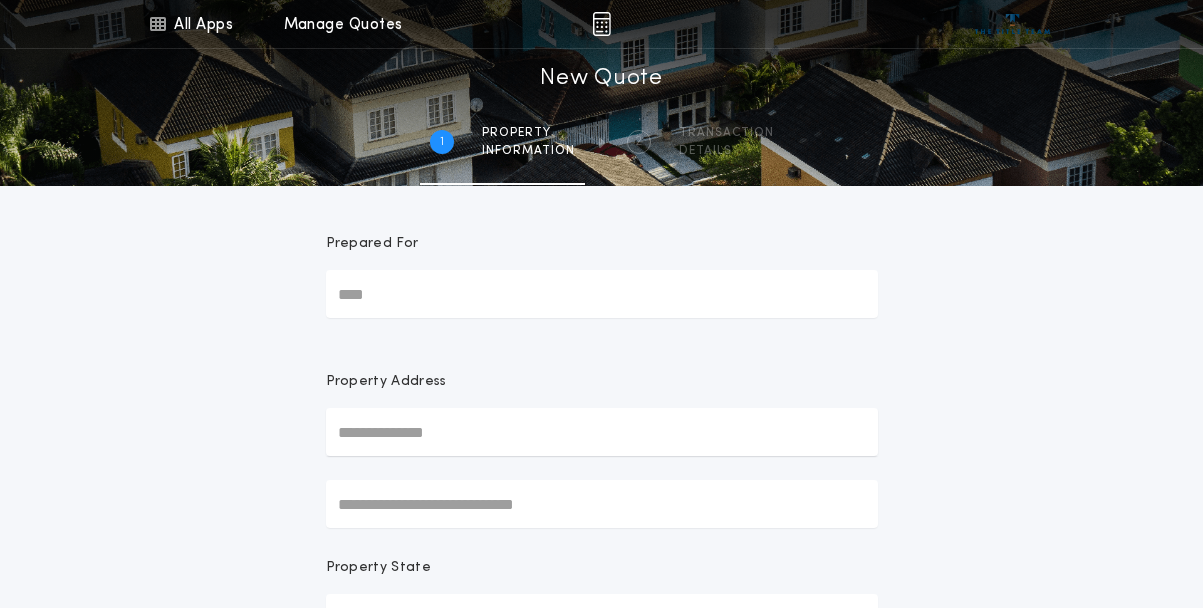 click on "Prepared For" at bounding box center (602, 294) 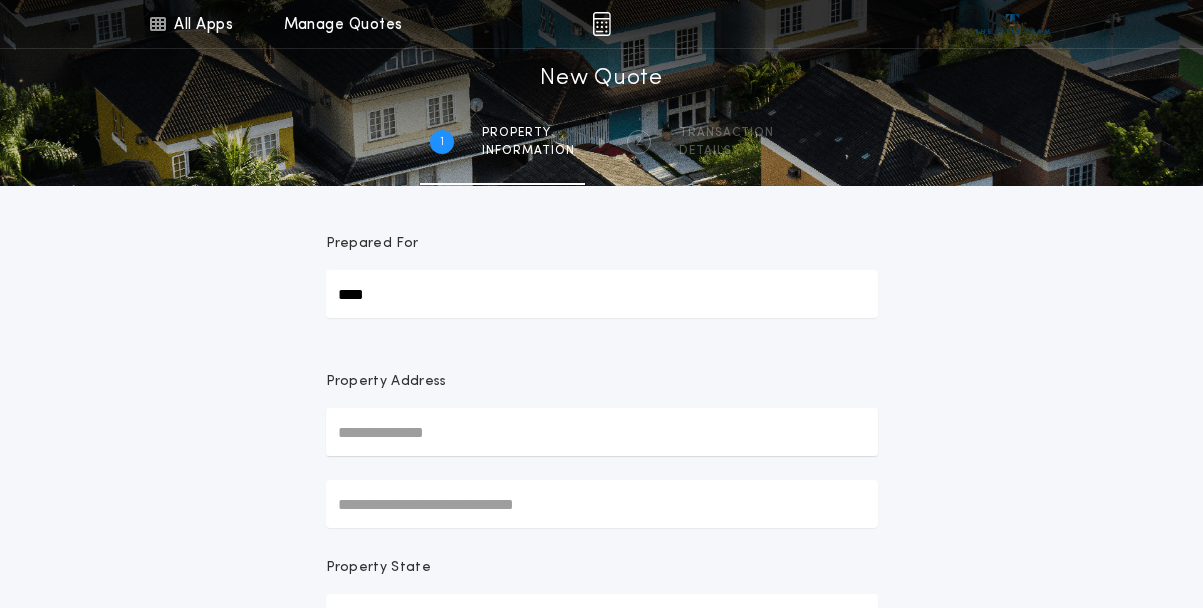 type on "****" 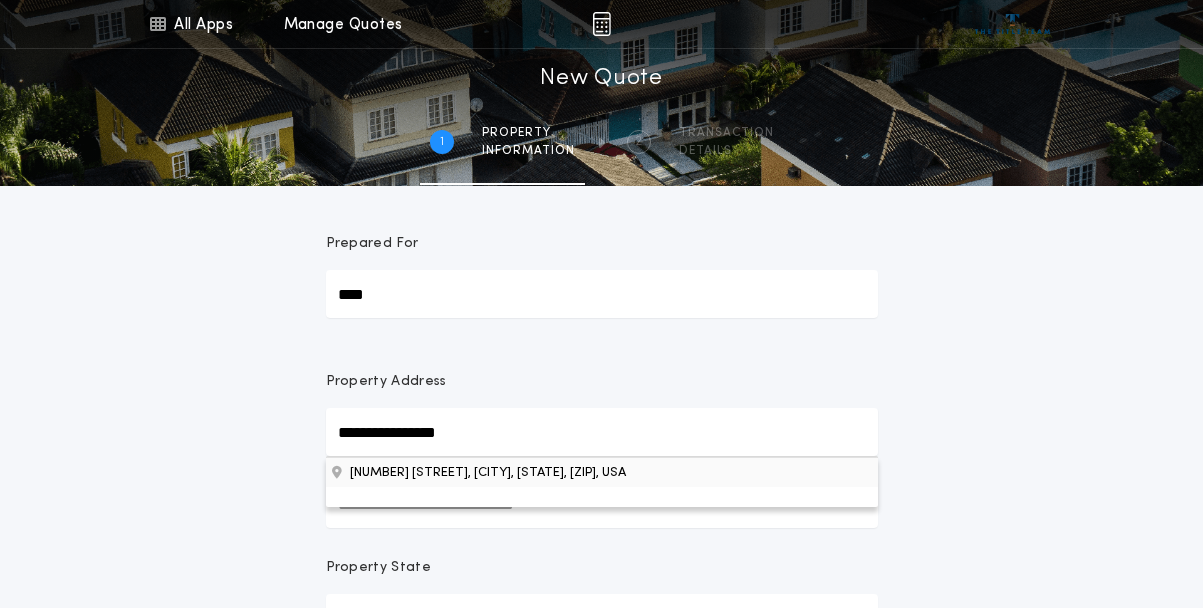type on "**********" 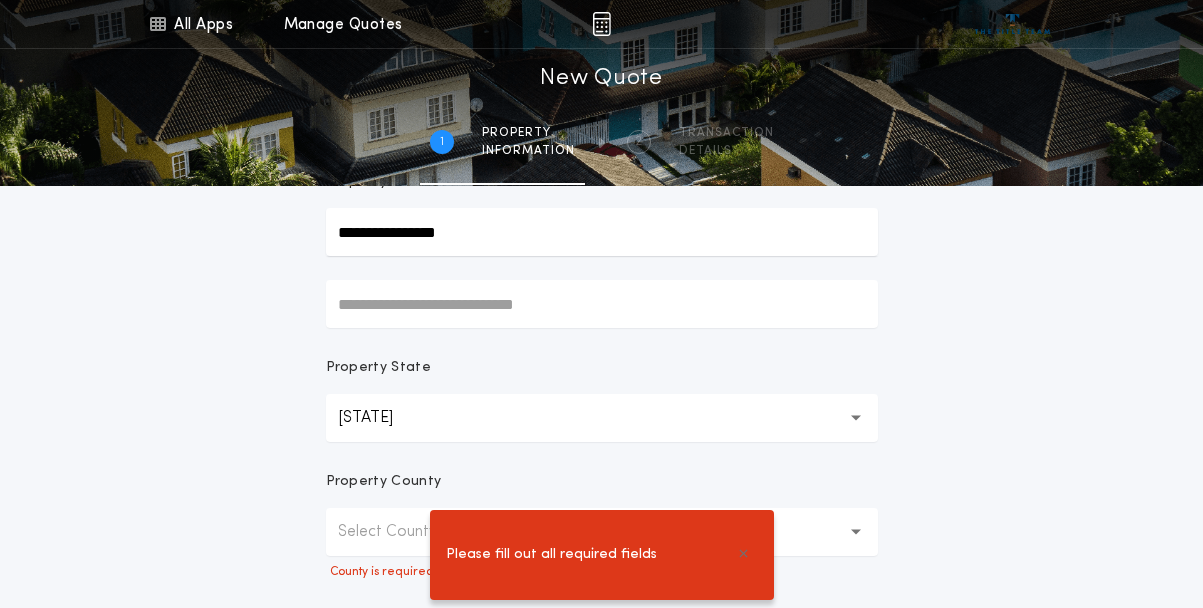 scroll, scrollTop: 300, scrollLeft: 0, axis: vertical 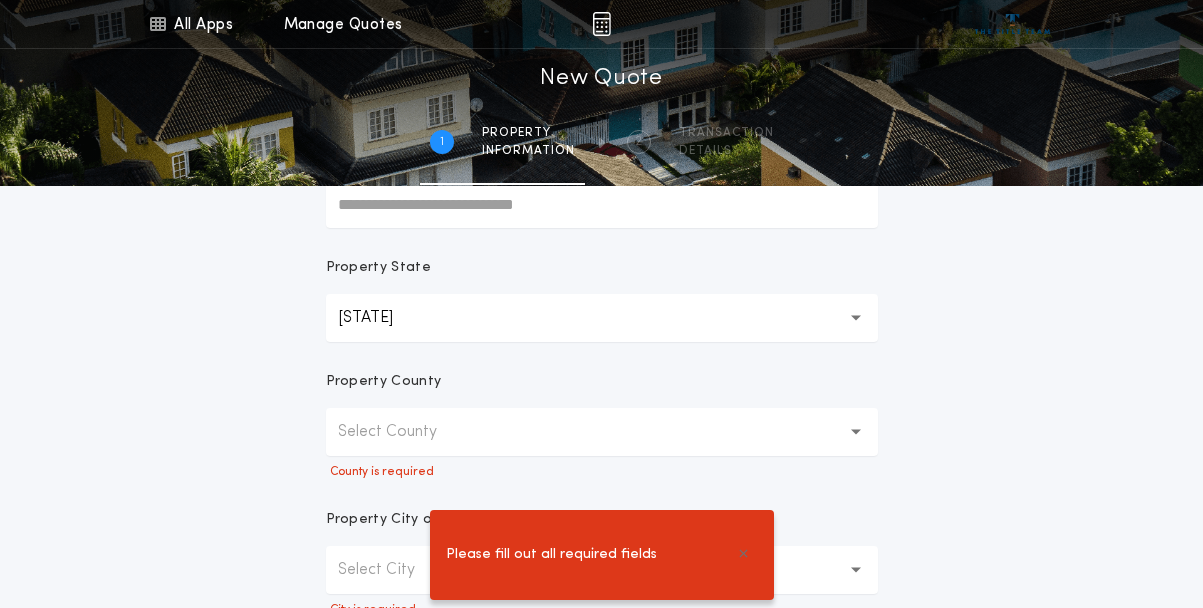 click on "Select County" at bounding box center [602, 432] 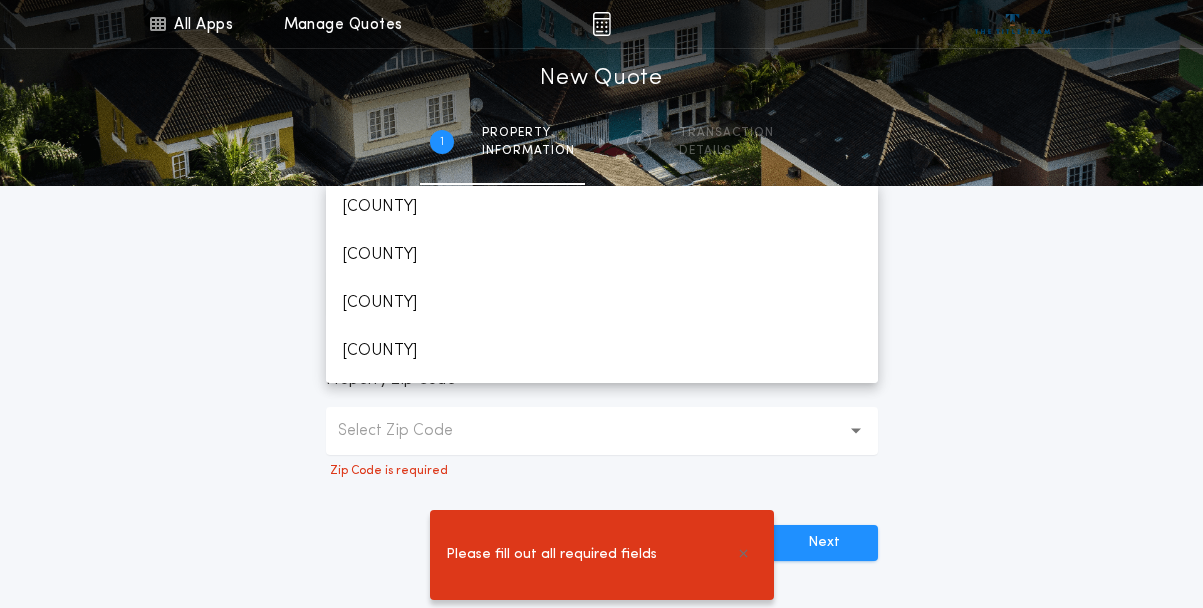 scroll, scrollTop: 600, scrollLeft: 0, axis: vertical 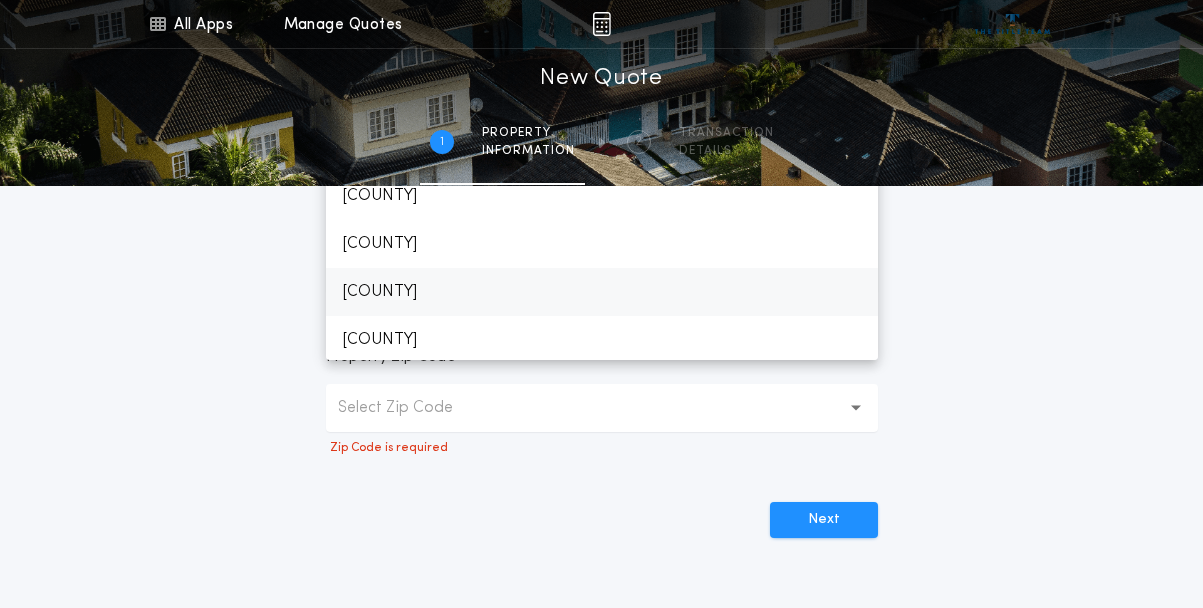 click on "[LAST]" at bounding box center (602, 292) 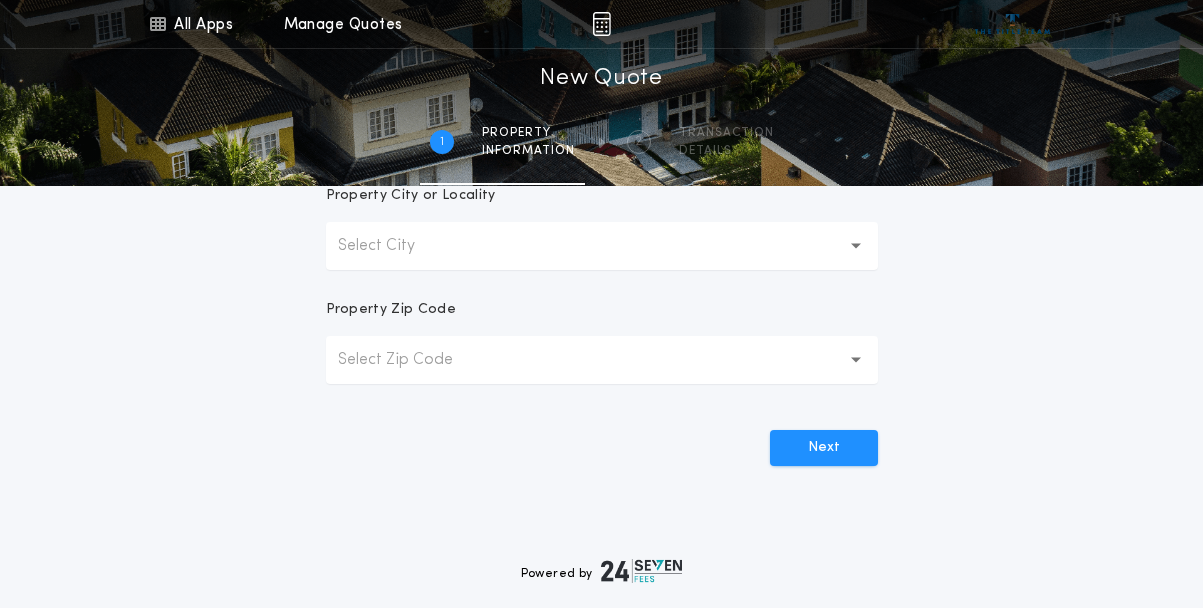 click on "Select Zip Code" at bounding box center [602, 360] 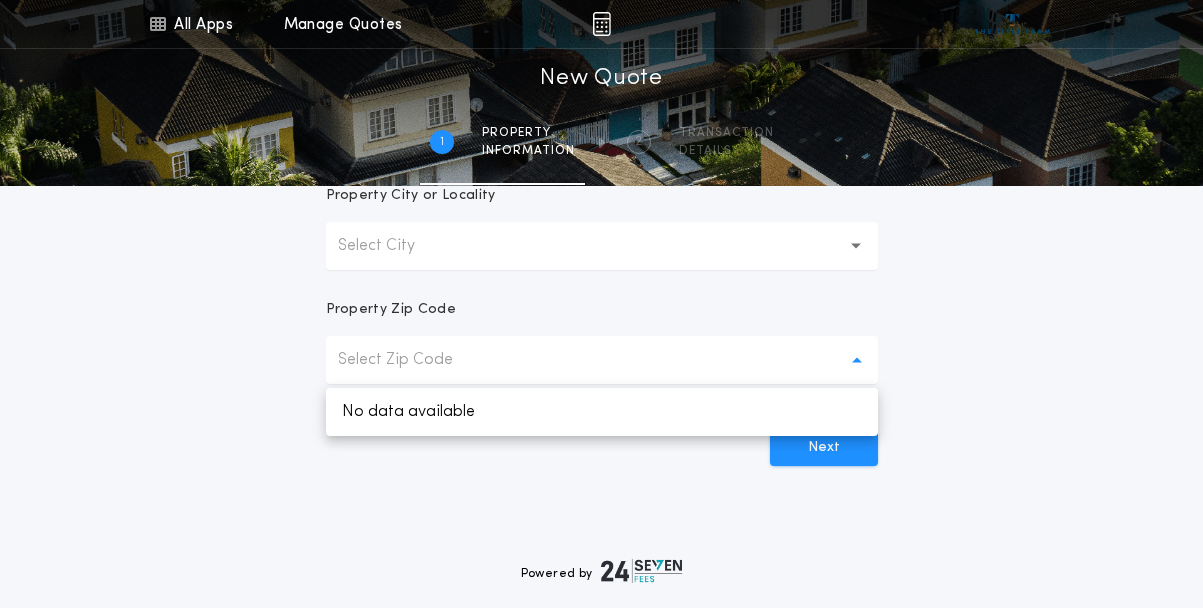 click on "Select Zip Code" at bounding box center [602, 360] 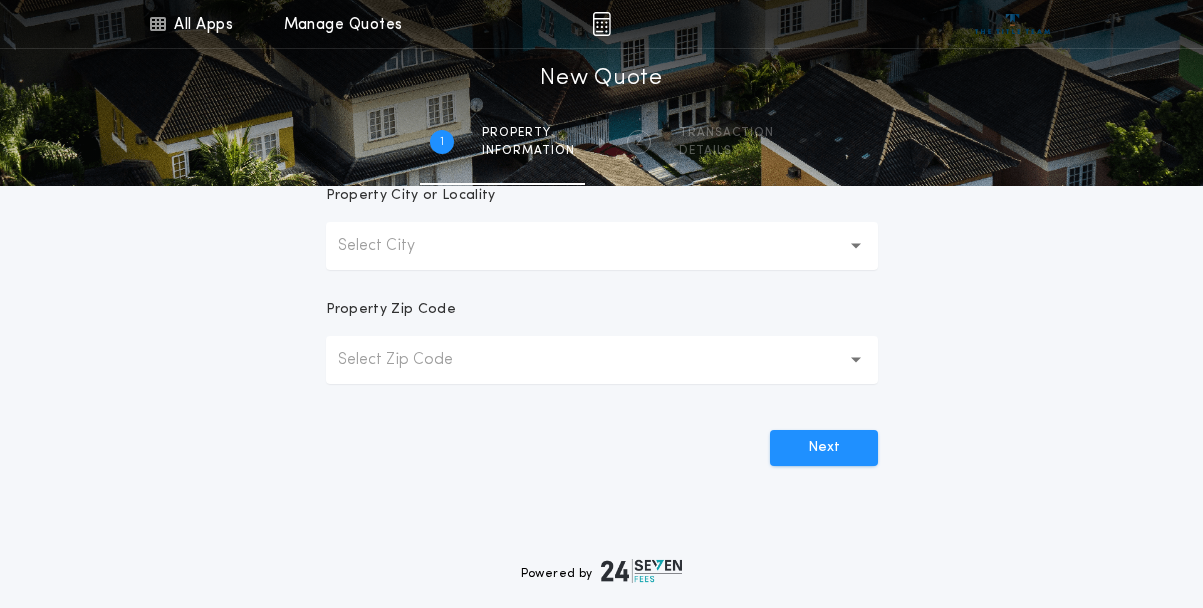 click on "Select City" at bounding box center (602, 246) 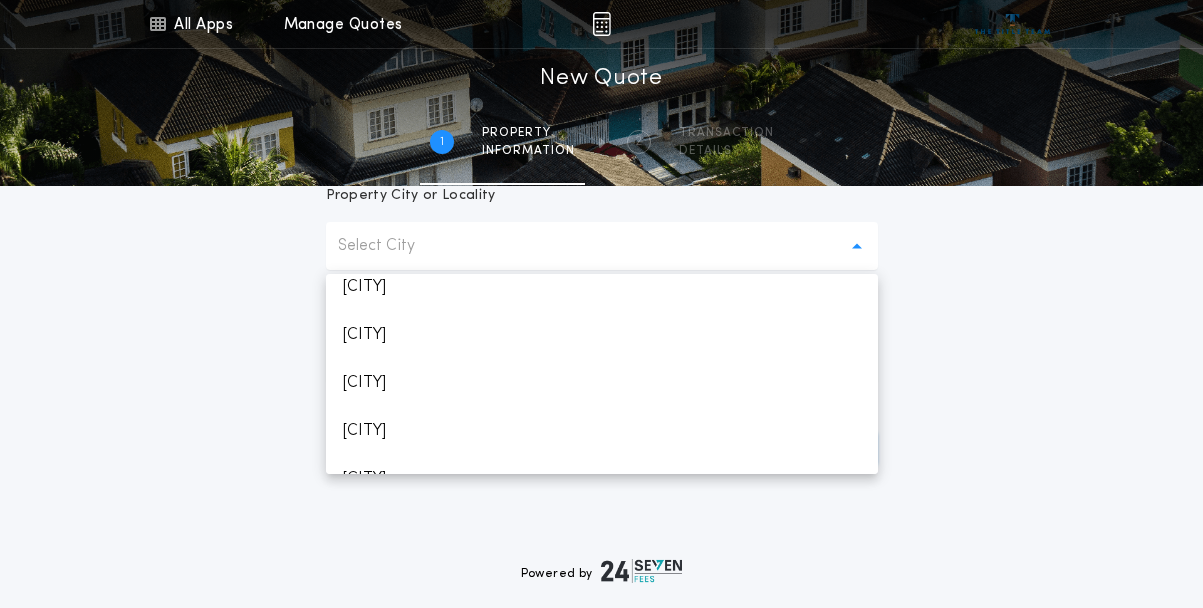 scroll, scrollTop: 2700, scrollLeft: 0, axis: vertical 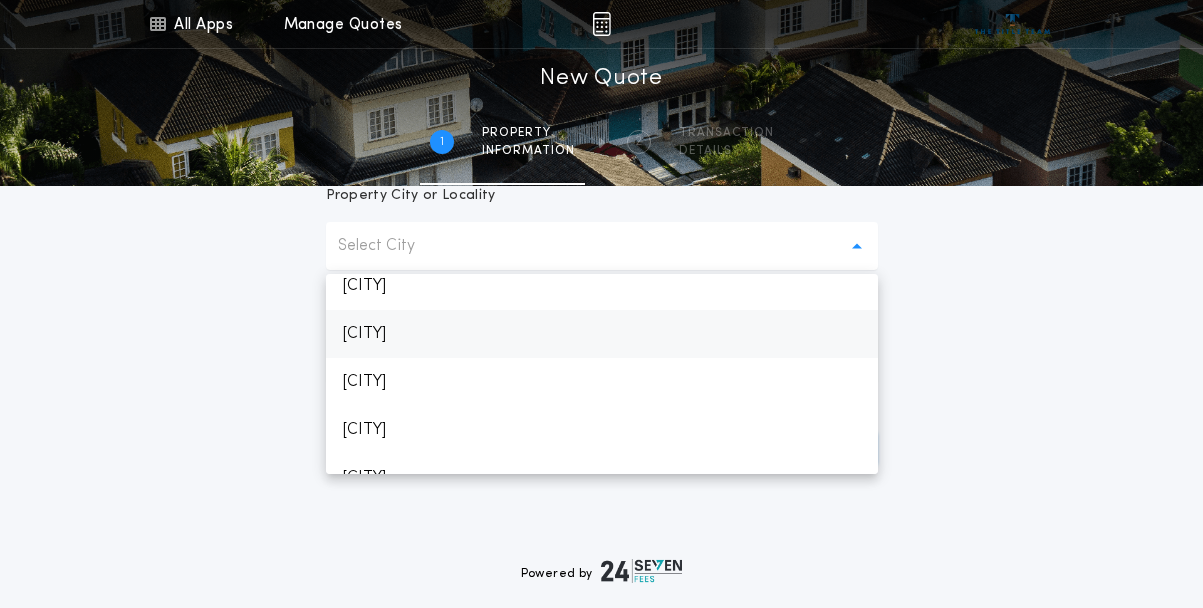 click on "[CITY]" at bounding box center (602, 334) 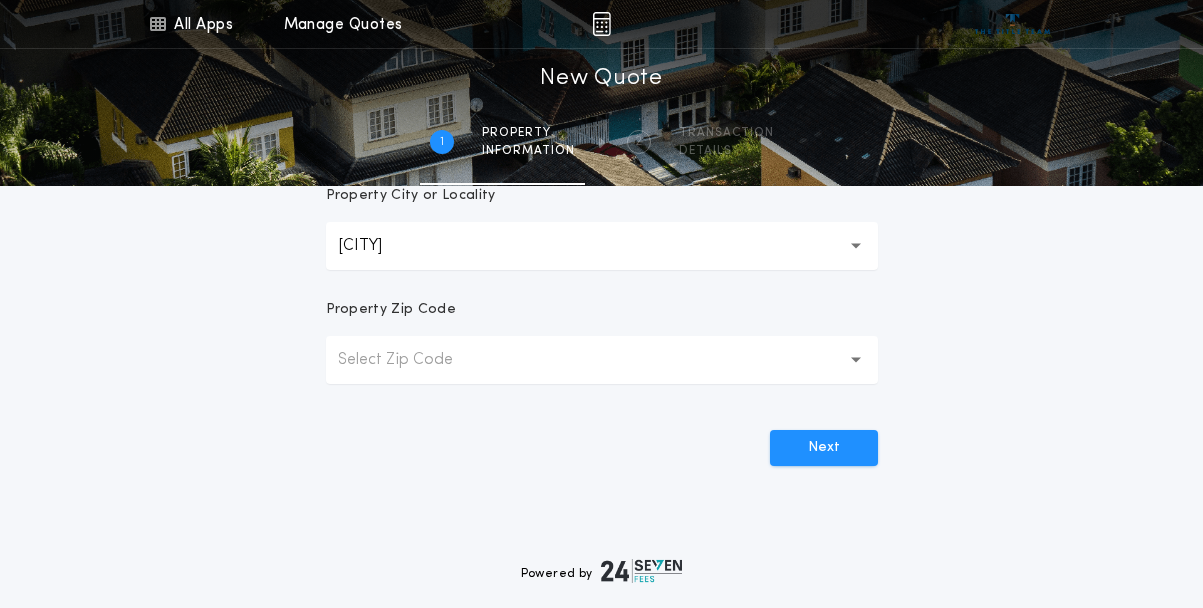 click on "Select Zip Code" at bounding box center [411, 360] 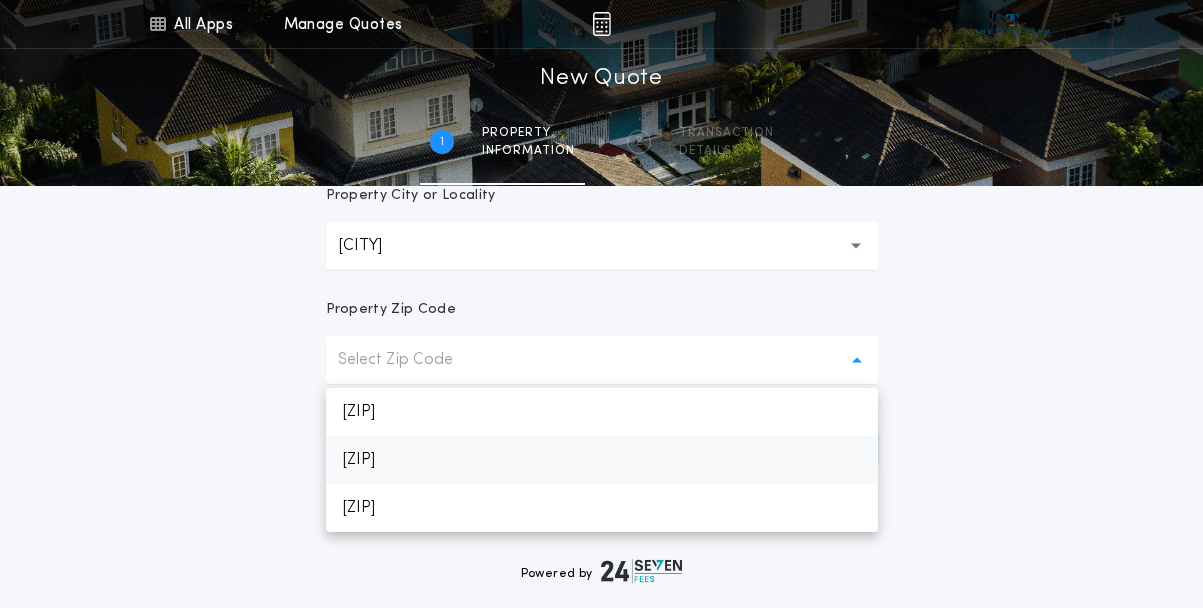click on "[POSTAL_CODE]" at bounding box center (602, 460) 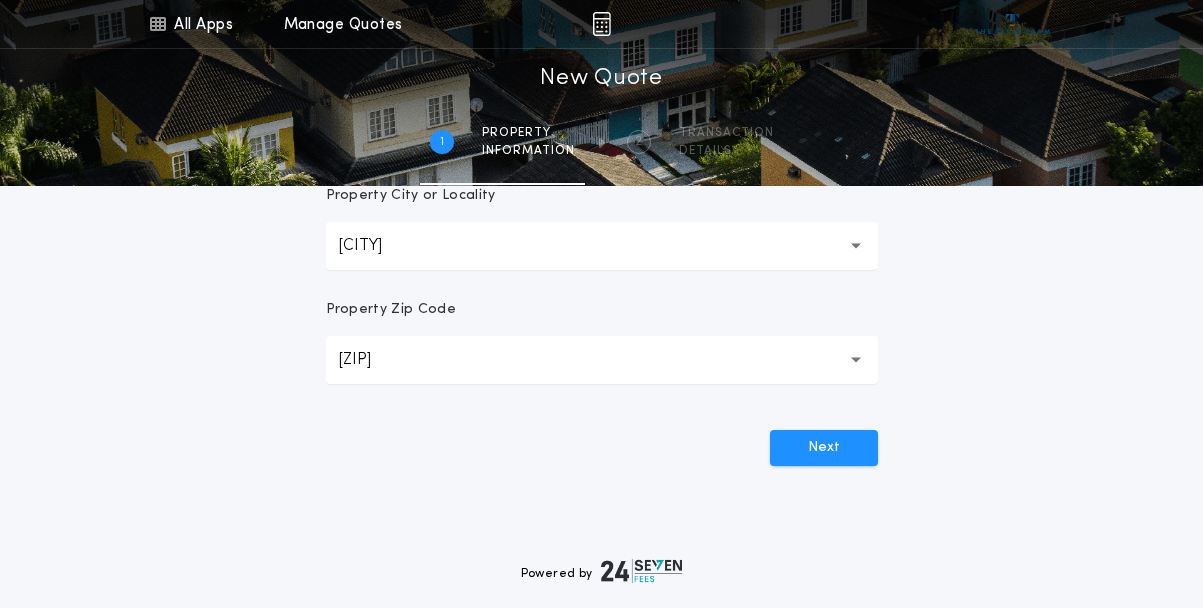 click on "Next" at bounding box center (602, 440) 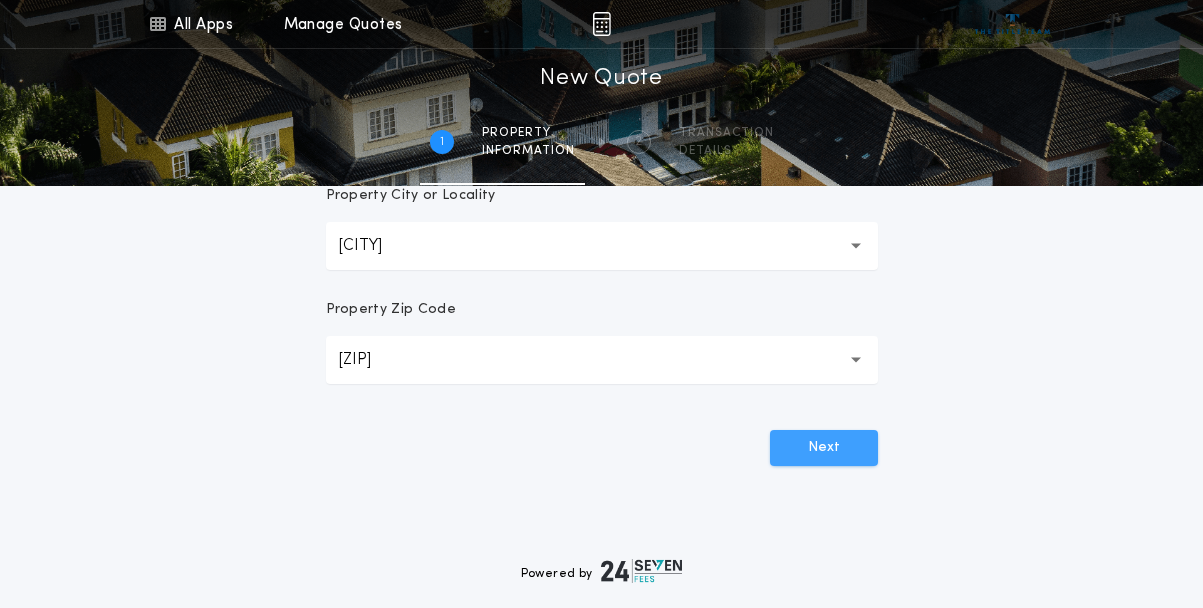 click on "Next" at bounding box center [824, 448] 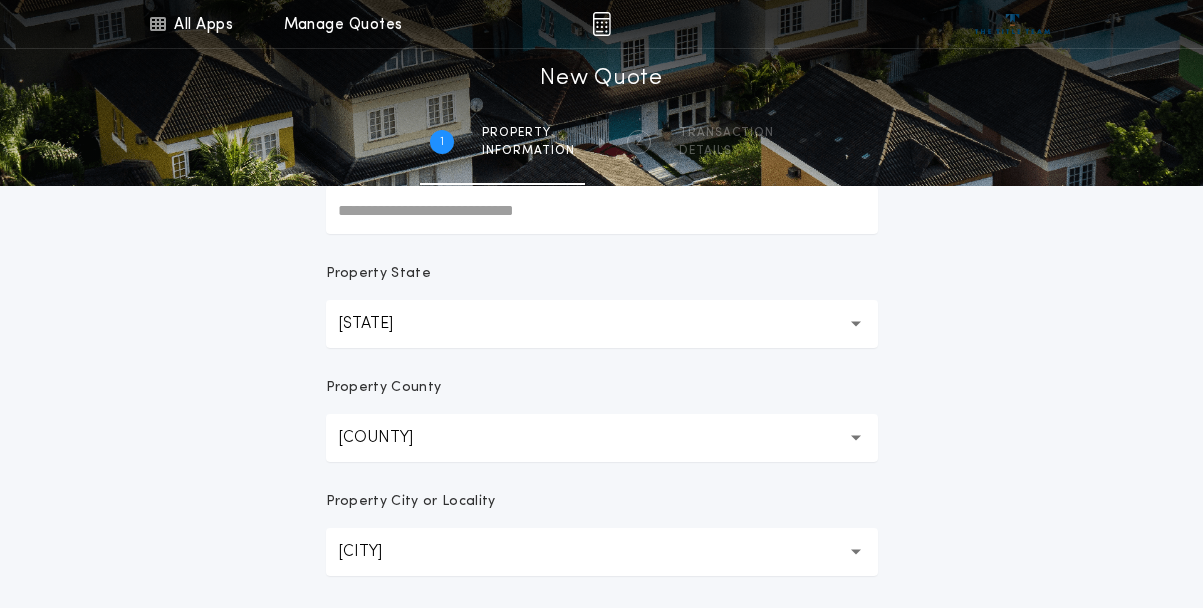 scroll, scrollTop: 0, scrollLeft: 0, axis: both 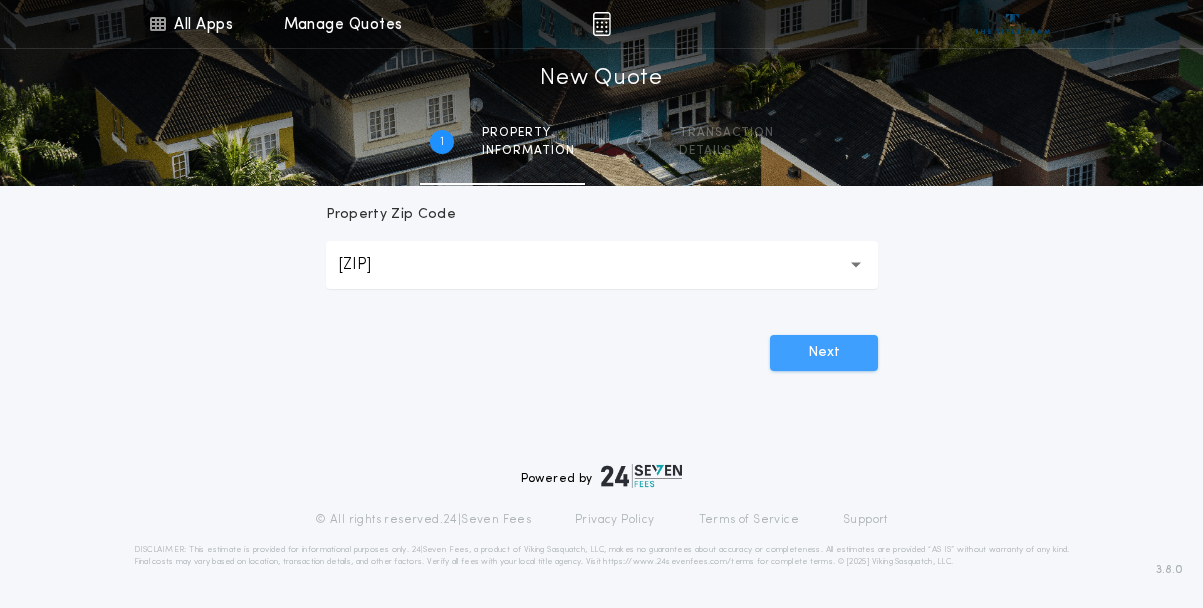 click on "Next" at bounding box center [824, 353] 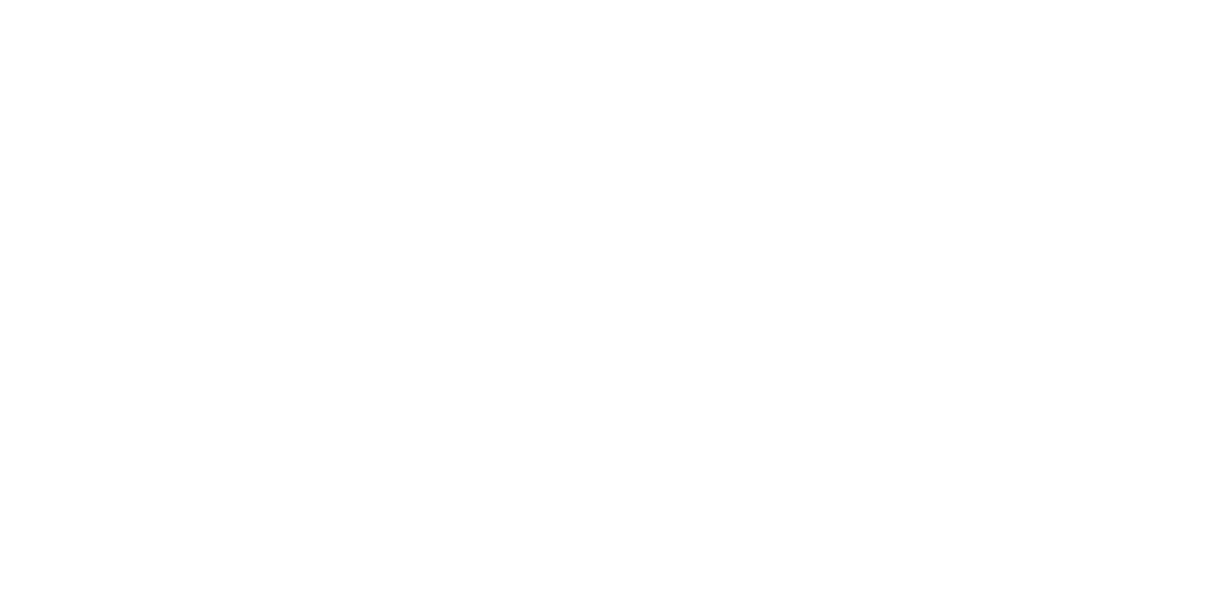 scroll, scrollTop: 0, scrollLeft: 0, axis: both 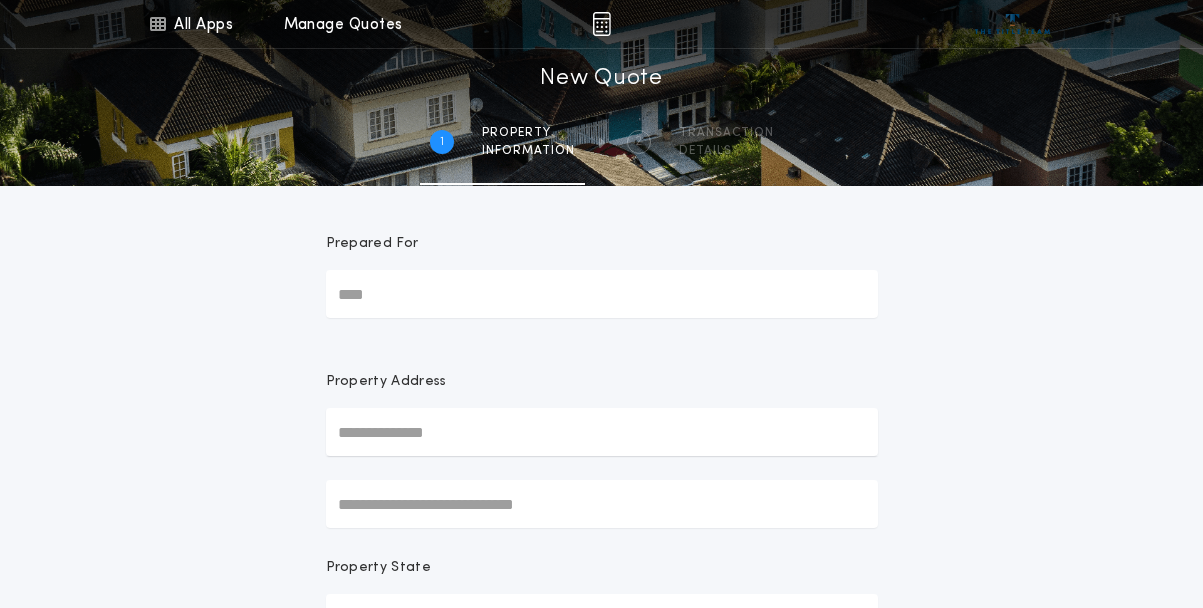 click on "New Quote" at bounding box center [601, 79] 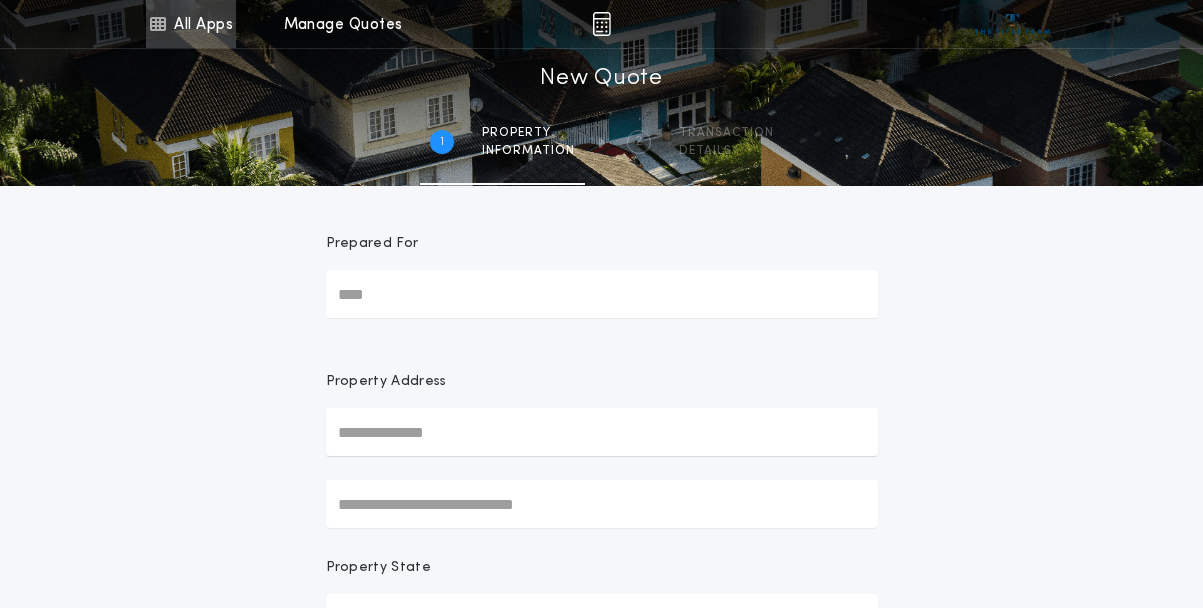 click on "All Apps" at bounding box center (191, 24) 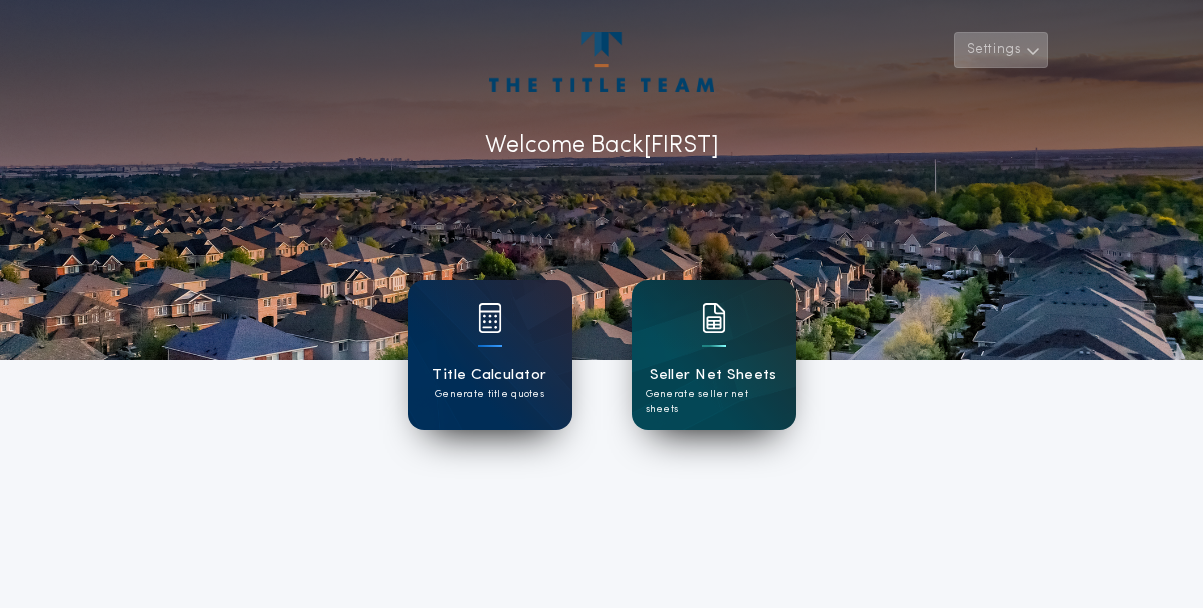 click on "Settings" at bounding box center (1001, 50) 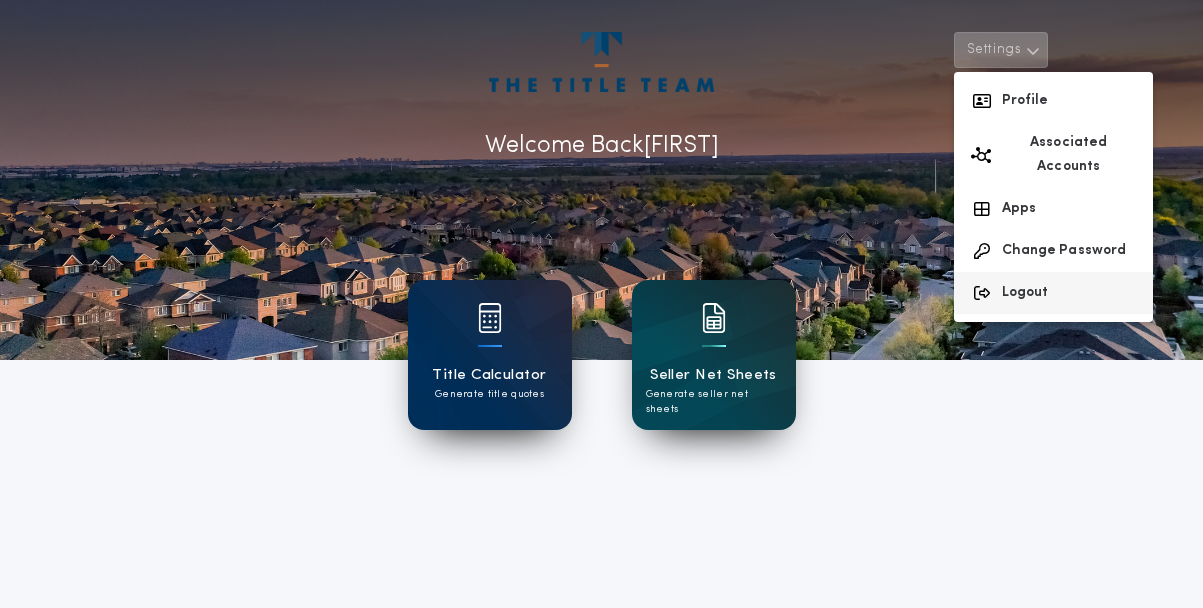 click on "Logout" at bounding box center [1053, 293] 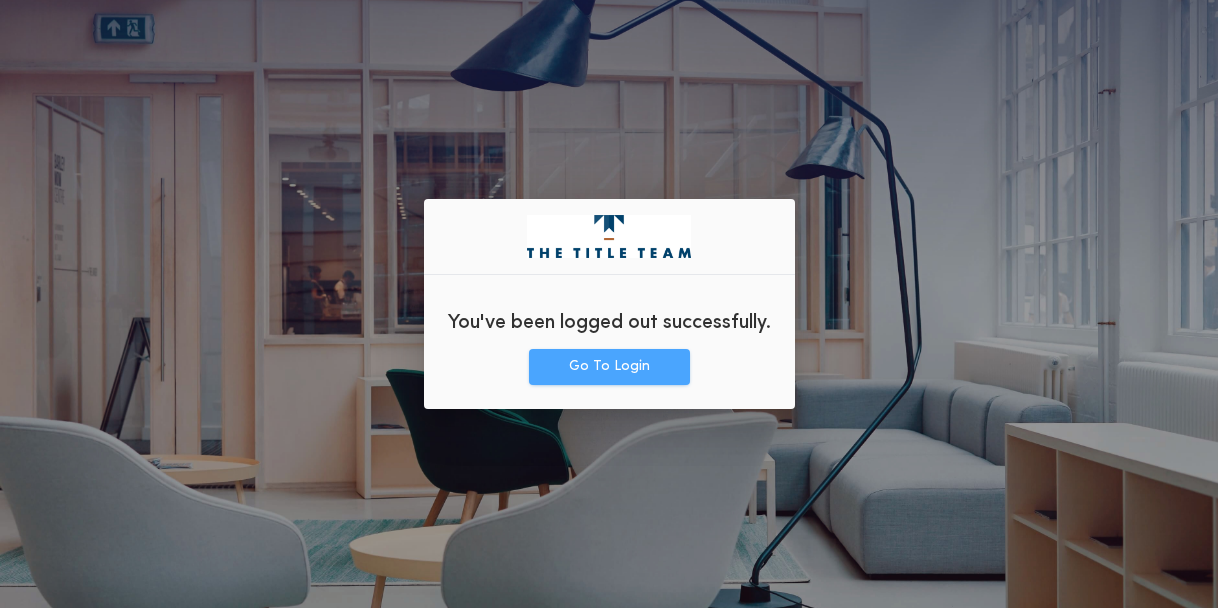 click on "Go To Login" at bounding box center [609, 367] 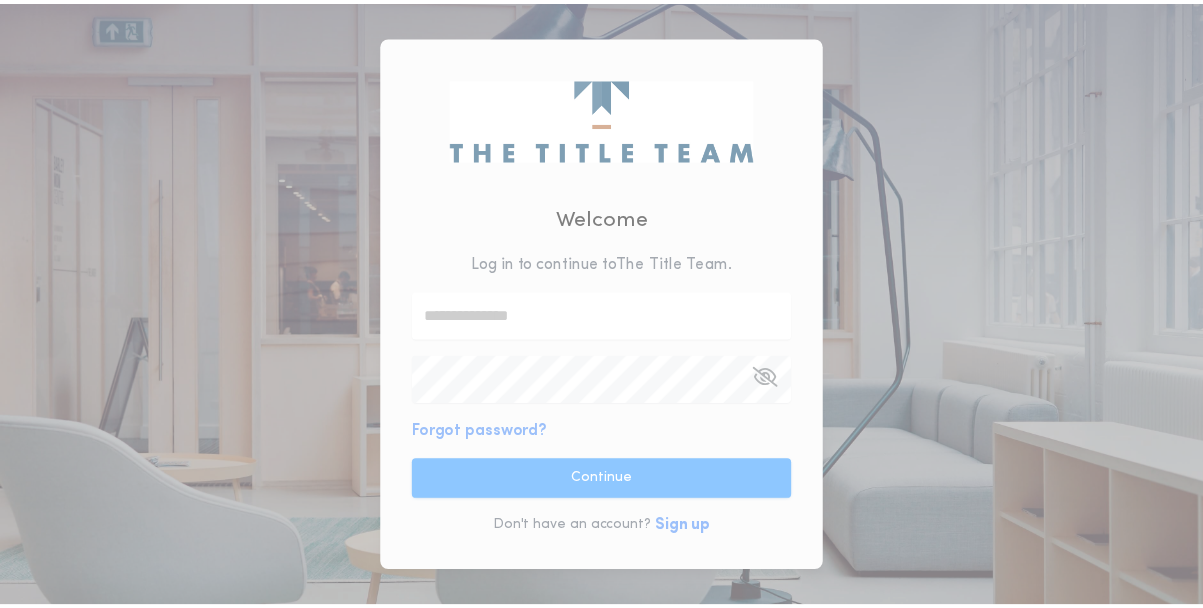 scroll, scrollTop: 0, scrollLeft: 0, axis: both 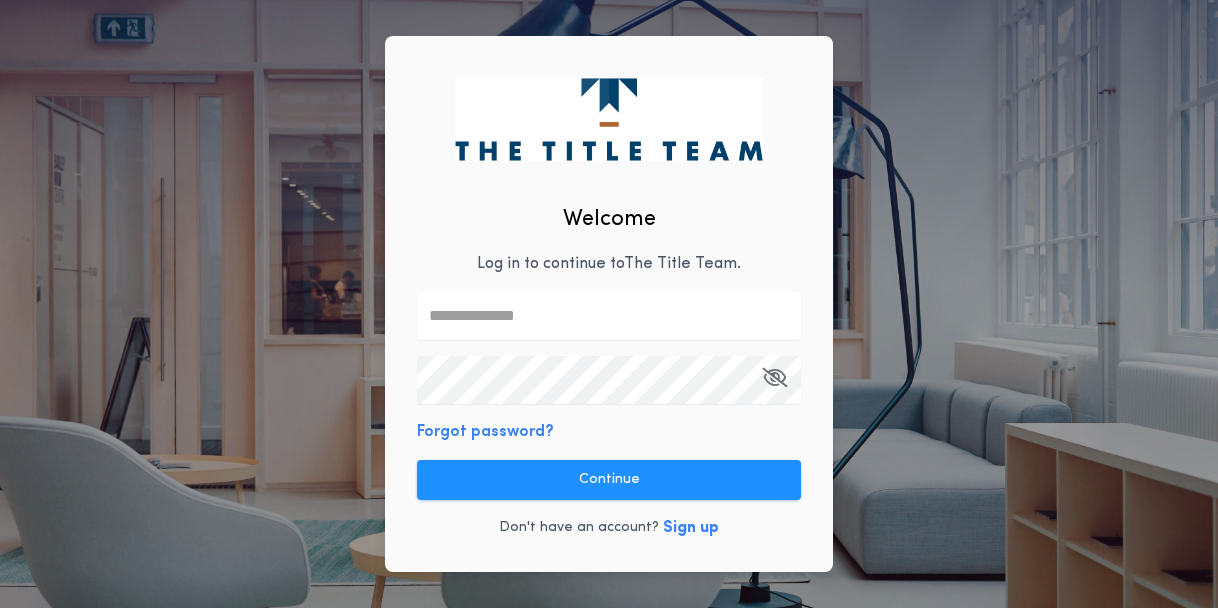click at bounding box center [609, 316] 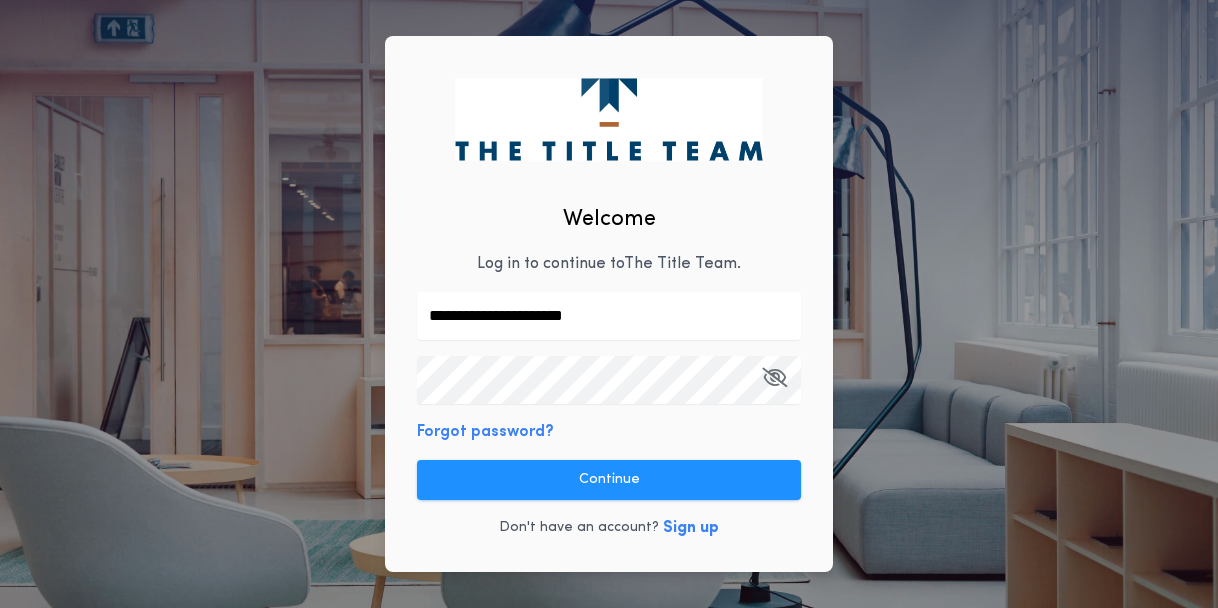 type on "**********" 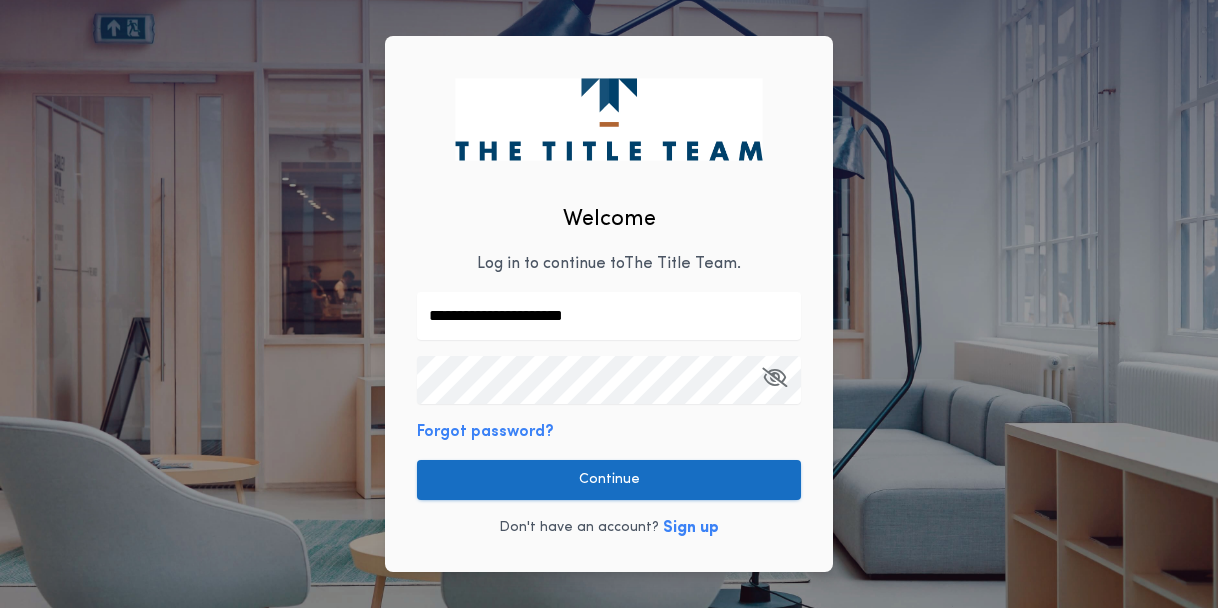 click on "Continue" at bounding box center [609, 480] 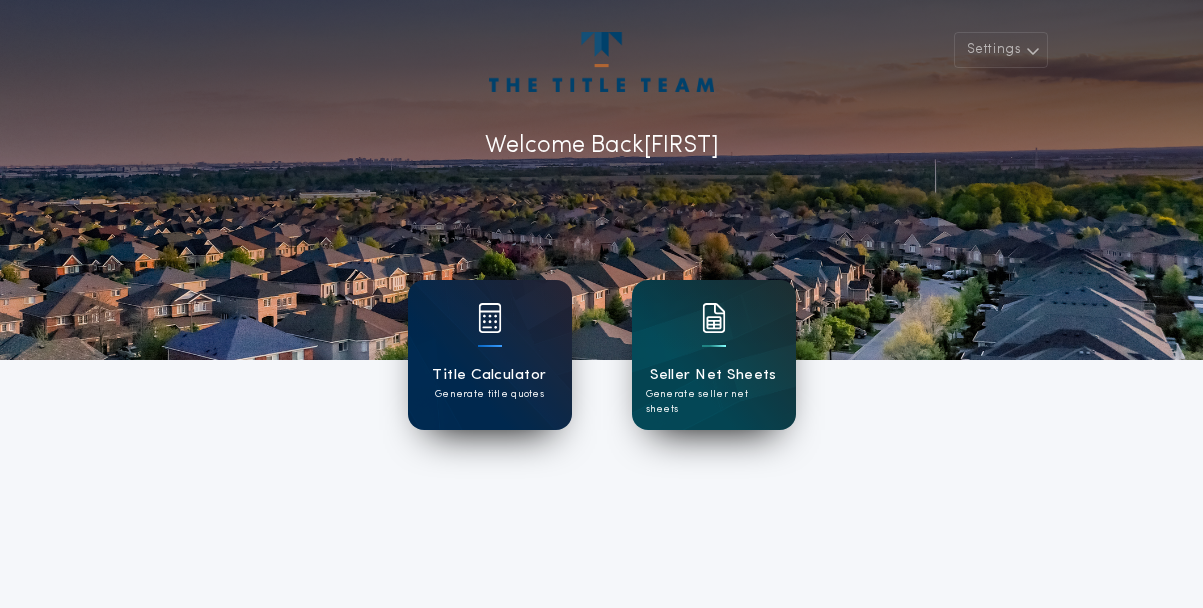click on "Title Calculator" at bounding box center (489, 375) 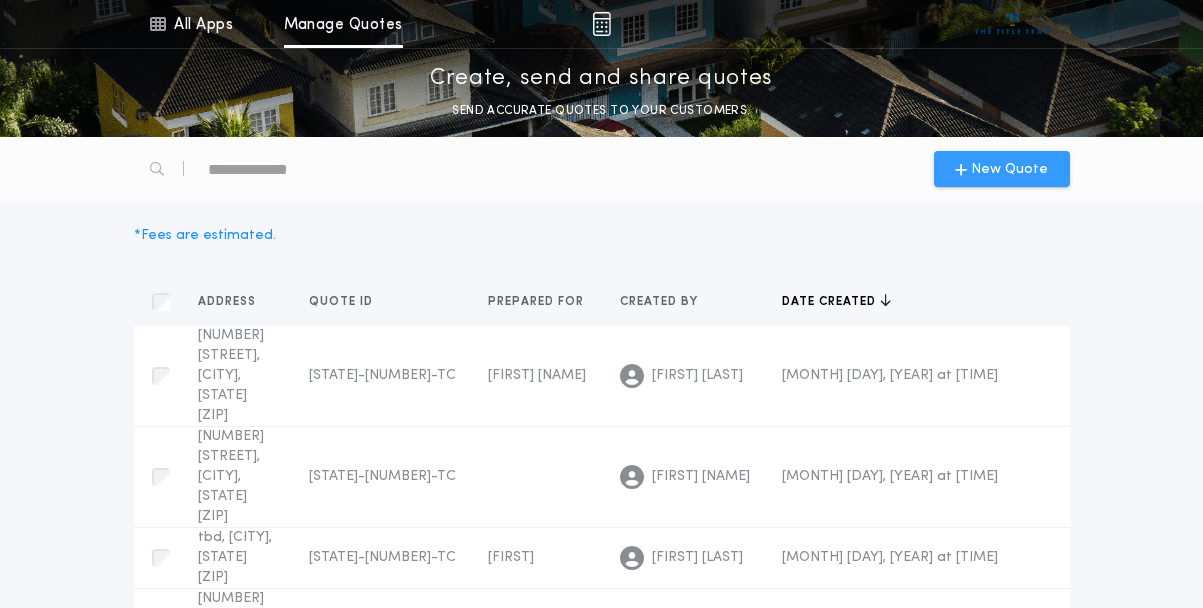 click on "New Quote" at bounding box center [1002, 169] 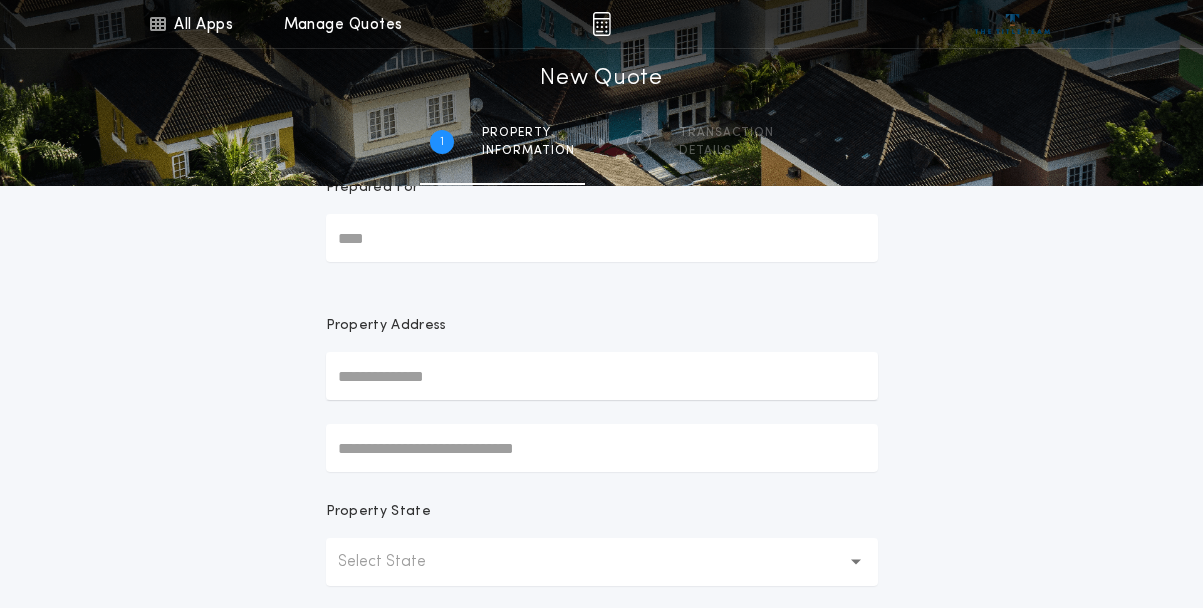 scroll, scrollTop: 100, scrollLeft: 0, axis: vertical 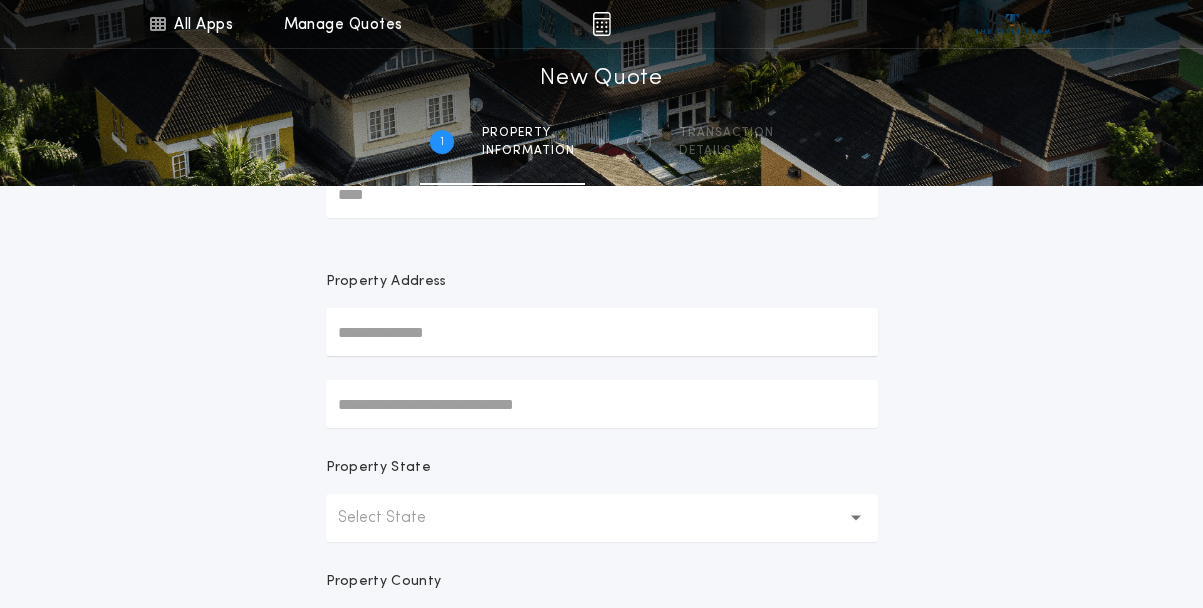 click at bounding box center (602, 332) 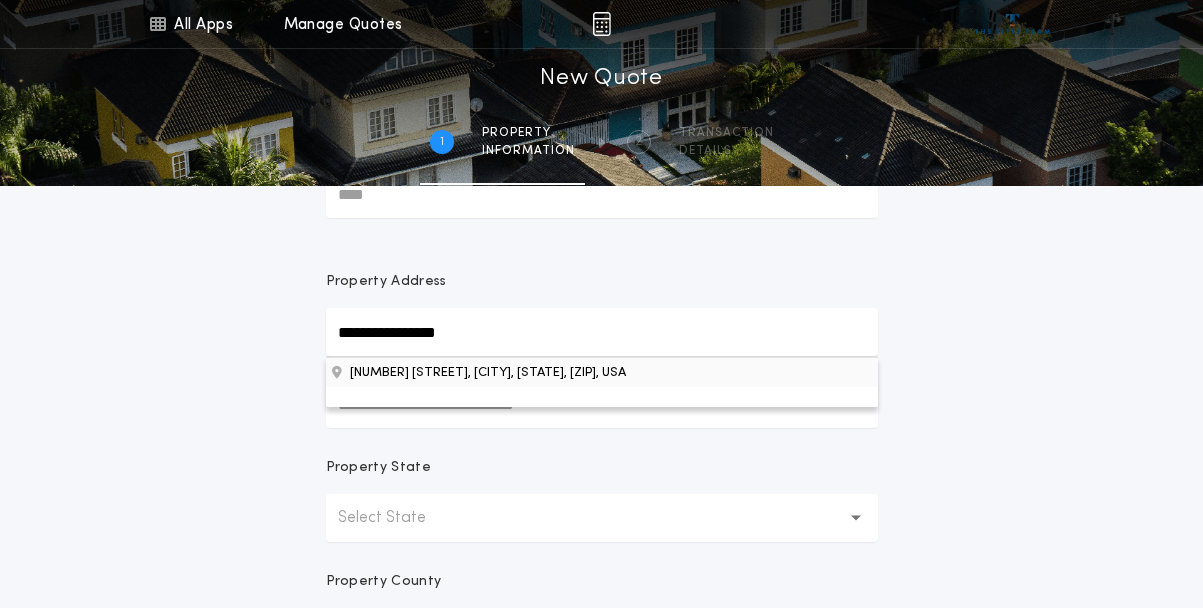 type on "**********" 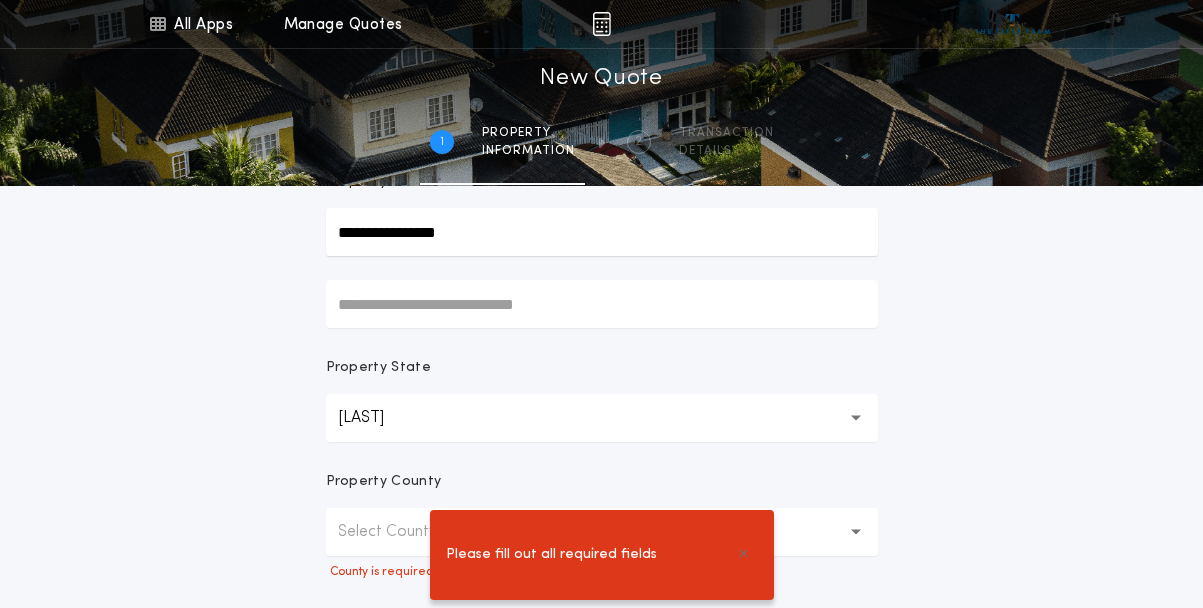 scroll, scrollTop: 300, scrollLeft: 0, axis: vertical 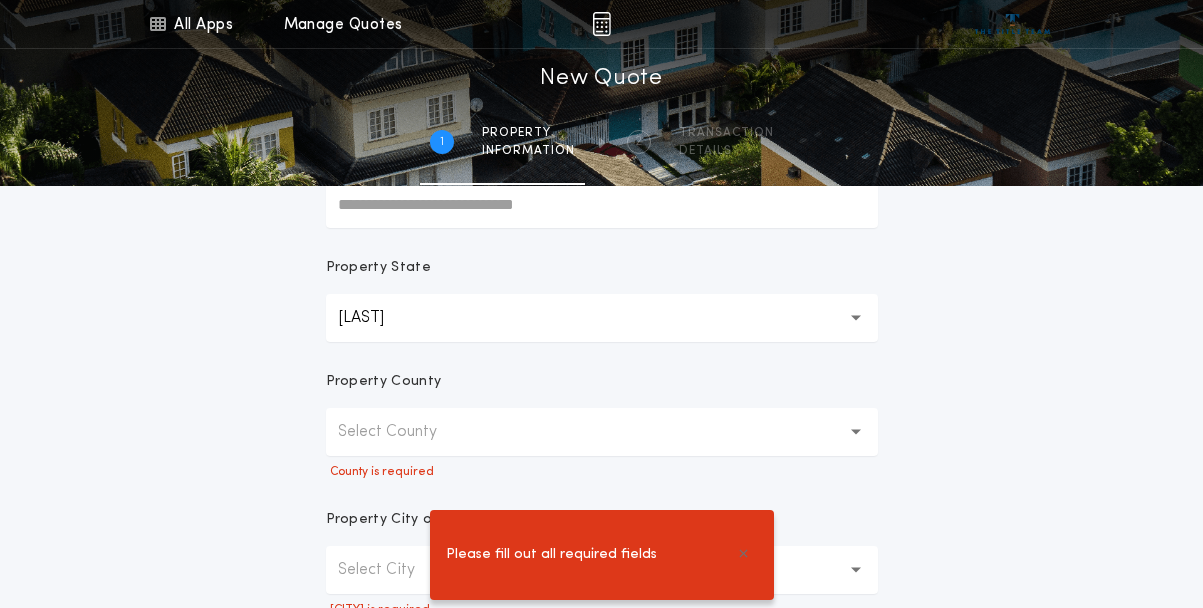 click on "Select County" at bounding box center (403, 432) 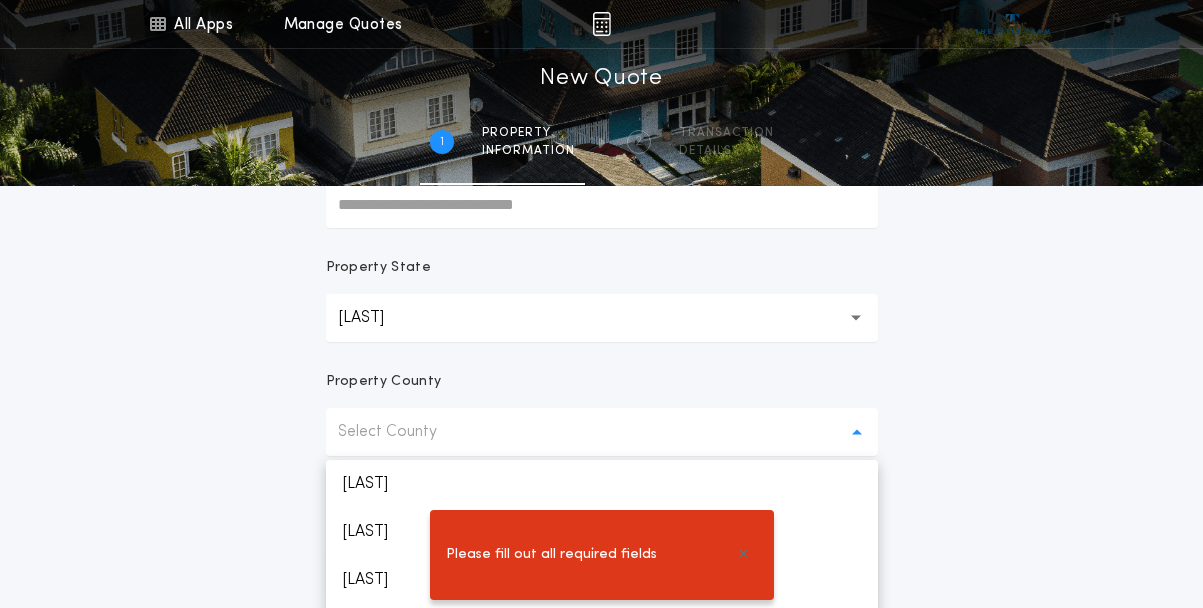 scroll, scrollTop: 352, scrollLeft: 0, axis: vertical 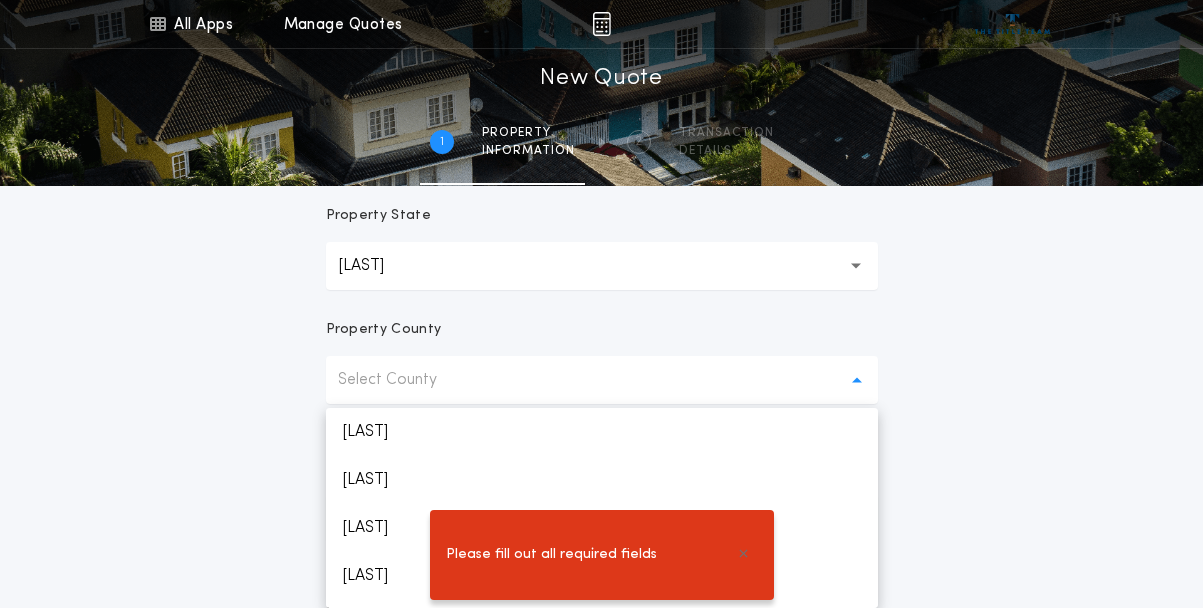 click on "Please fill out all required fields" at bounding box center [601, 555] 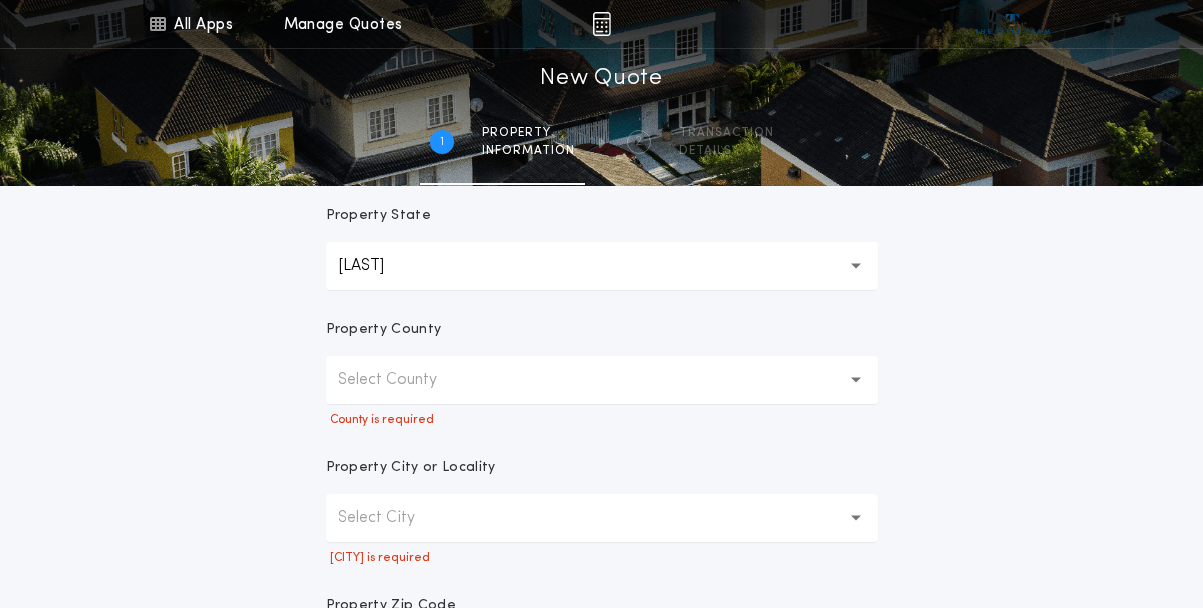 click on "Select County" at bounding box center [403, 380] 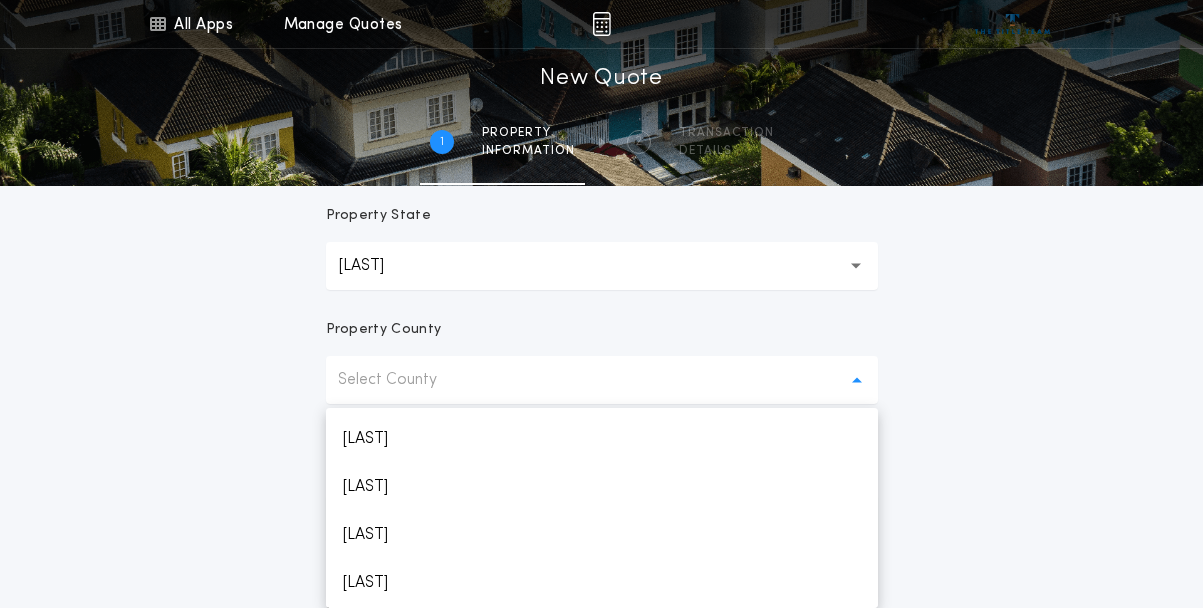 scroll, scrollTop: 3312, scrollLeft: 0, axis: vertical 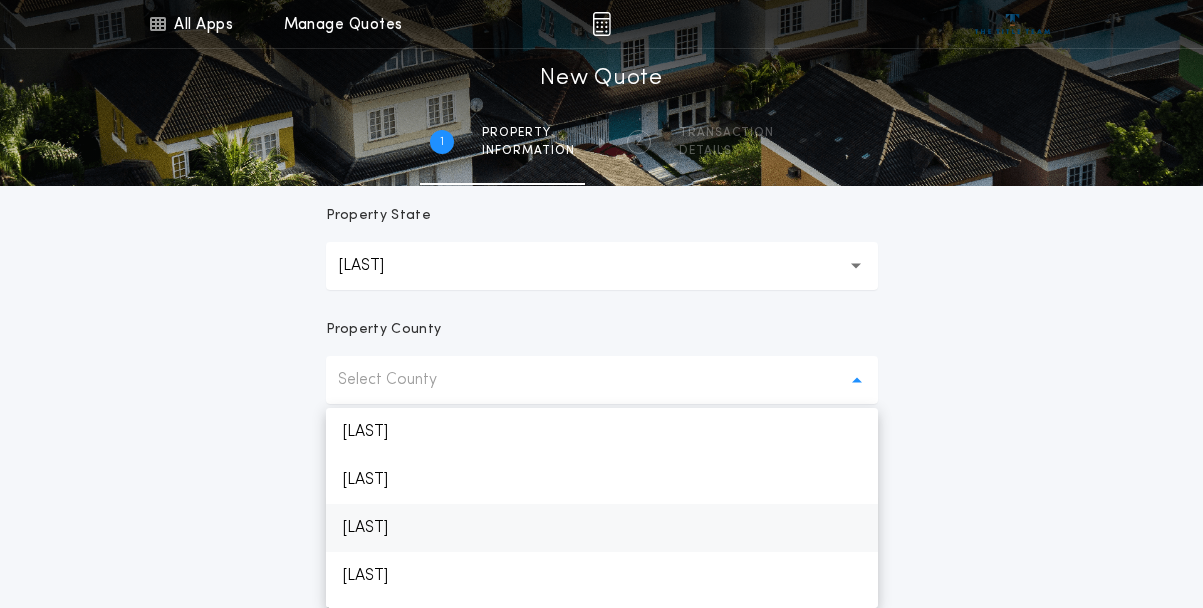 click on "[CITY]" at bounding box center [602, 528] 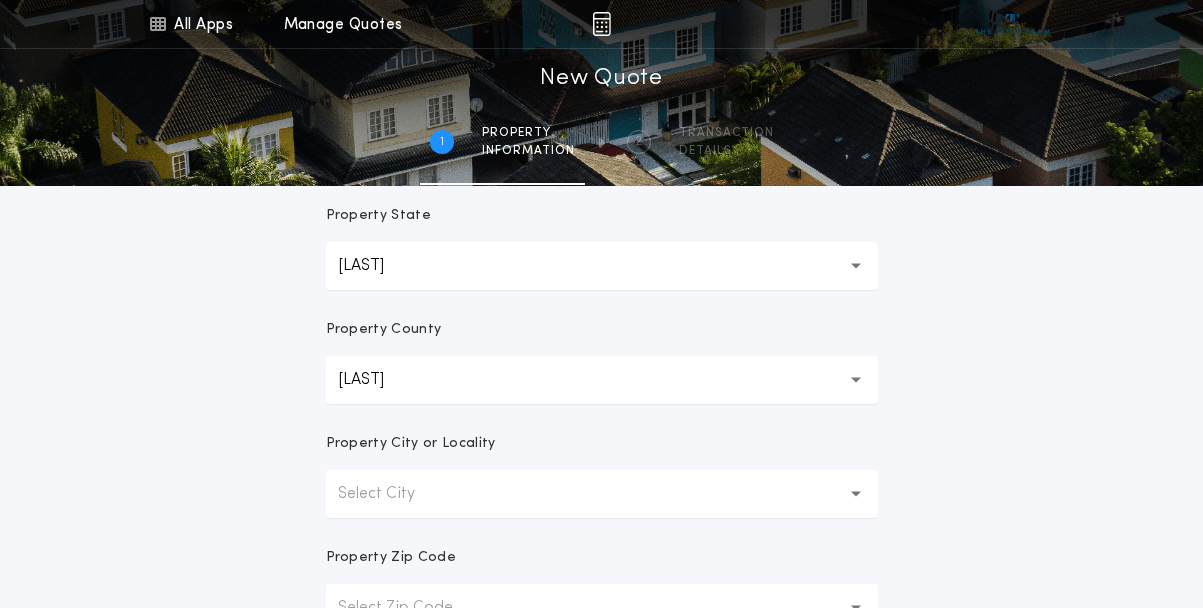 click on "Select City" at bounding box center (392, 494) 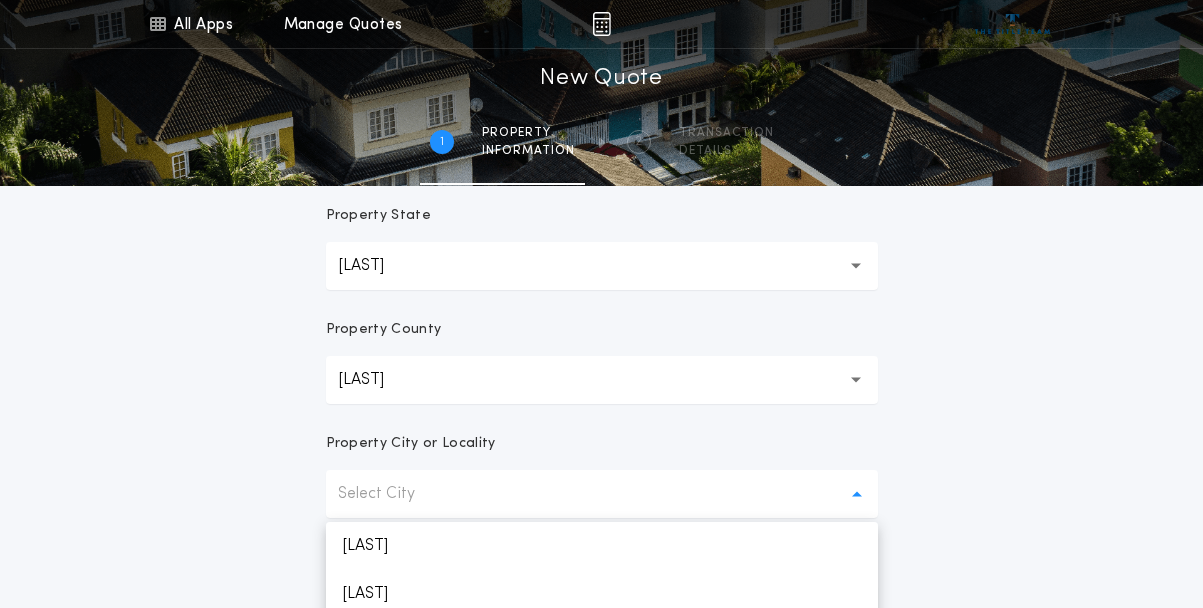 scroll, scrollTop: 2440, scrollLeft: 0, axis: vertical 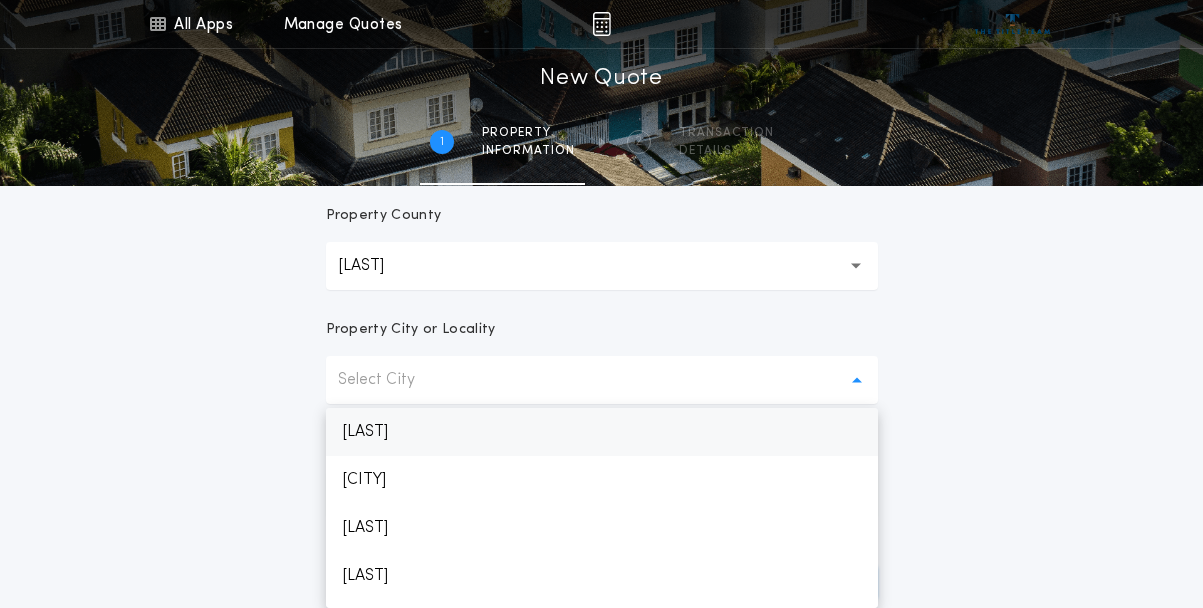 click on "[CITY]" at bounding box center (602, 432) 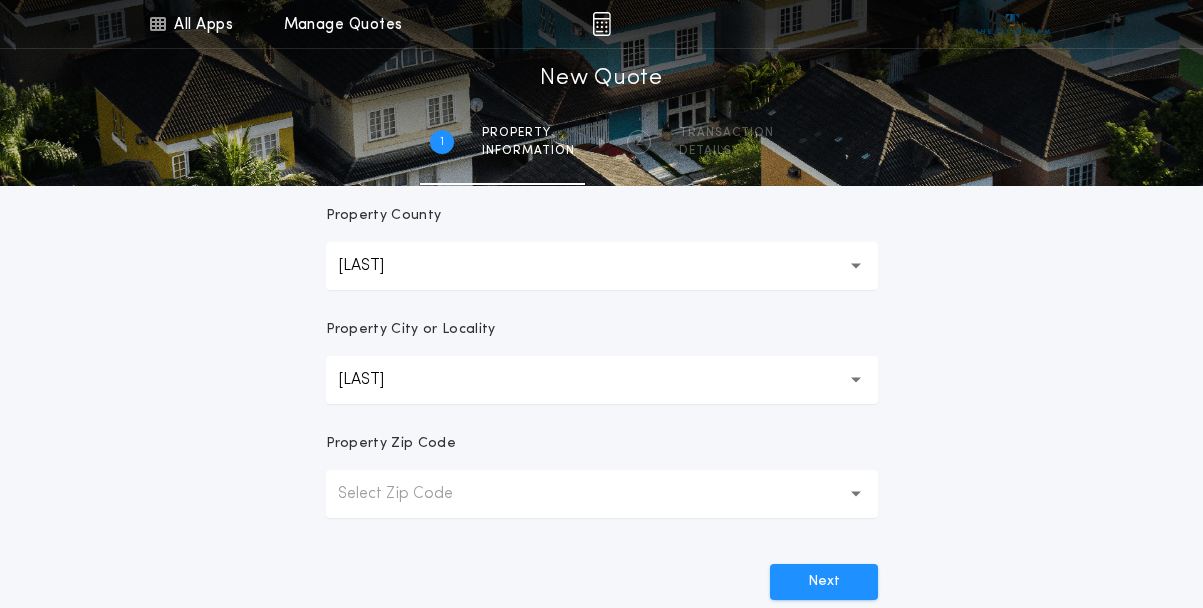 click on "Select Zip Code" at bounding box center [411, 494] 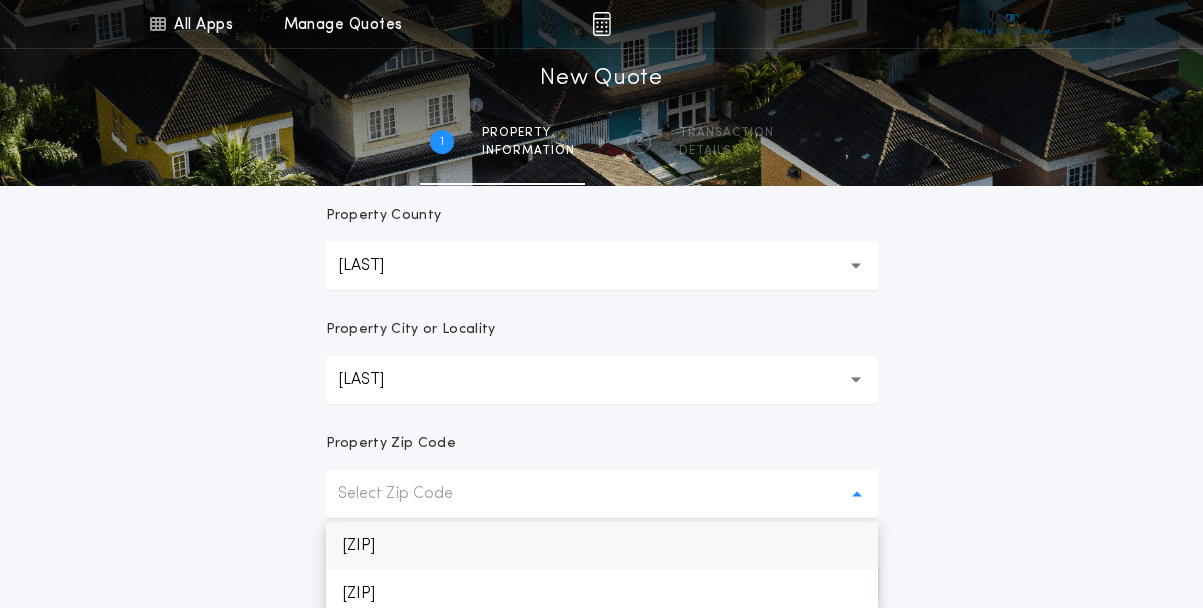 scroll, scrollTop: 566, scrollLeft: 0, axis: vertical 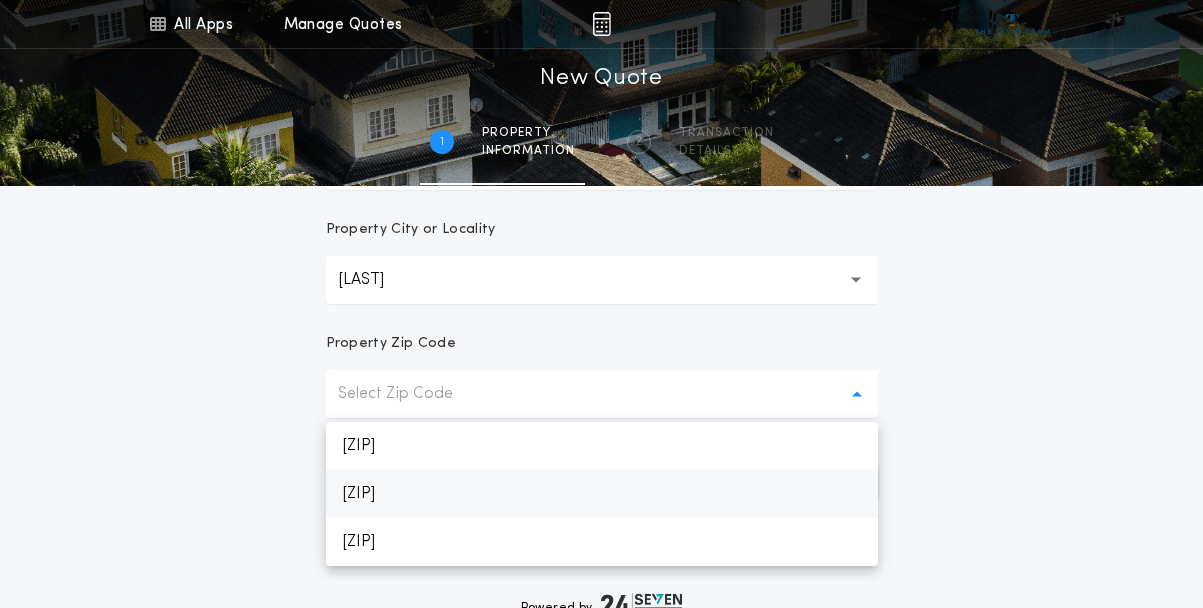 click on "[POSTAL_CODE]" at bounding box center [602, 494] 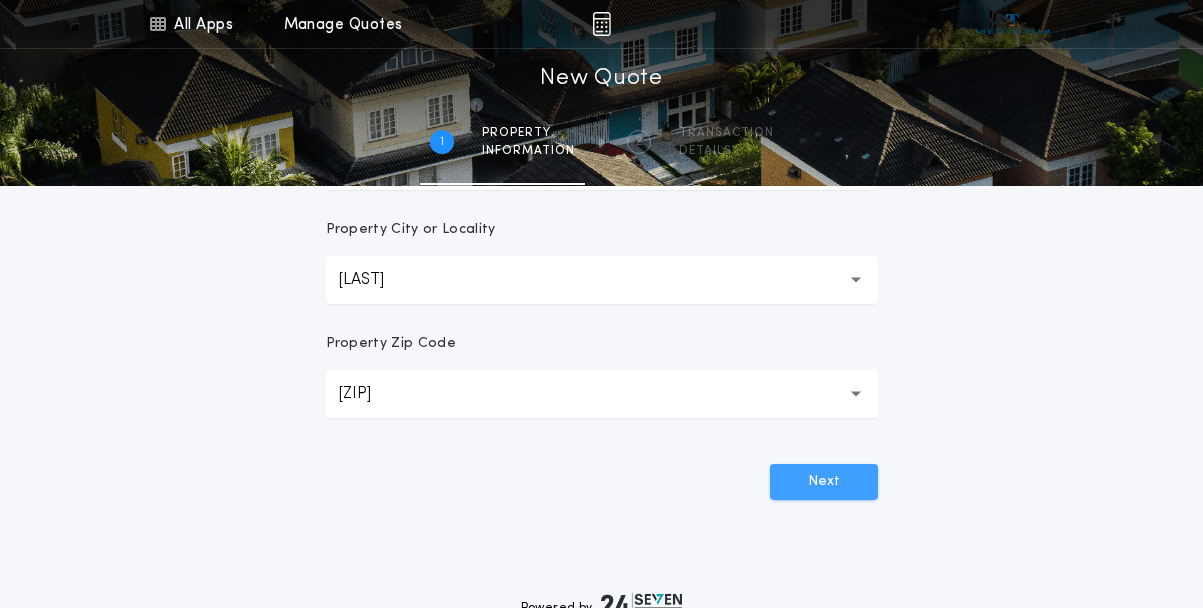 click on "Next" at bounding box center [824, 482] 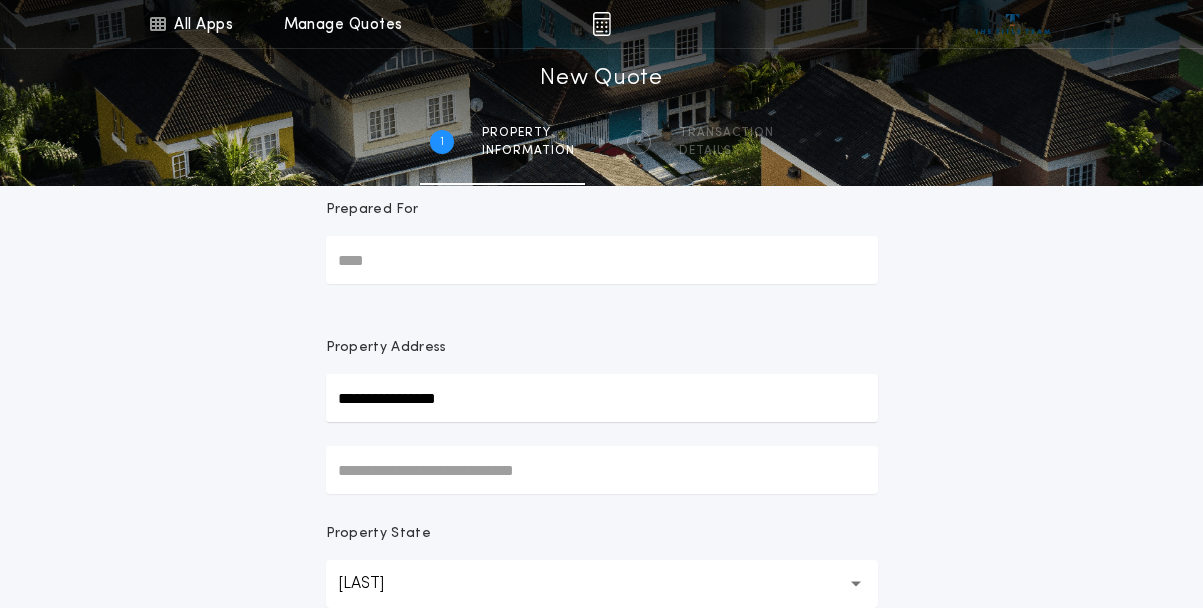 scroll, scrollTop: 0, scrollLeft: 0, axis: both 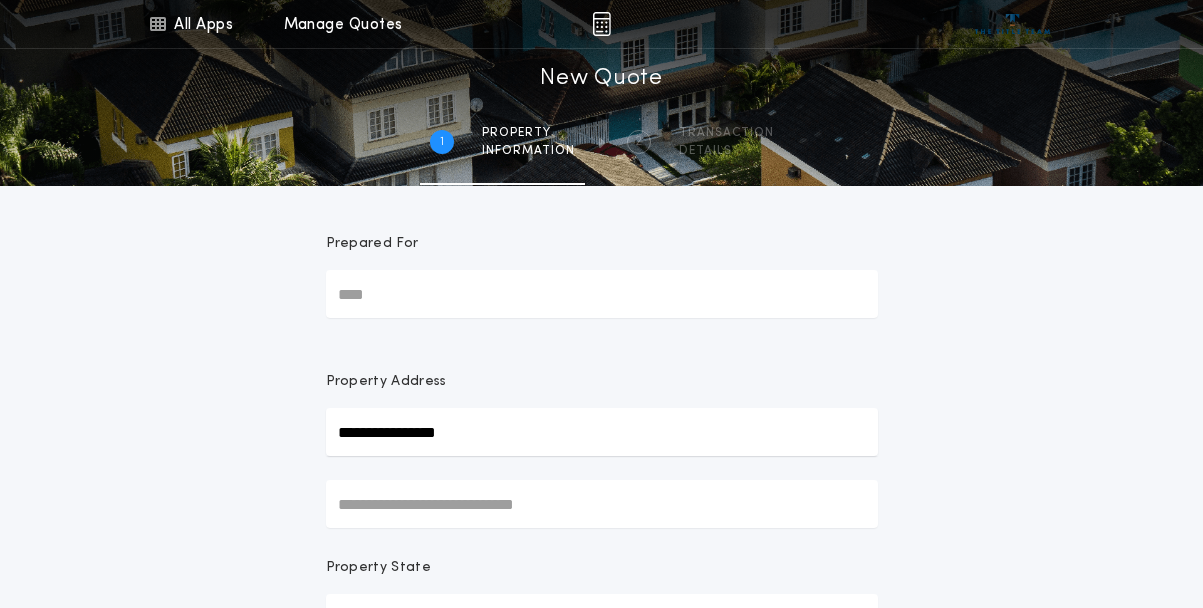 click on "Prepared For" at bounding box center [602, 294] 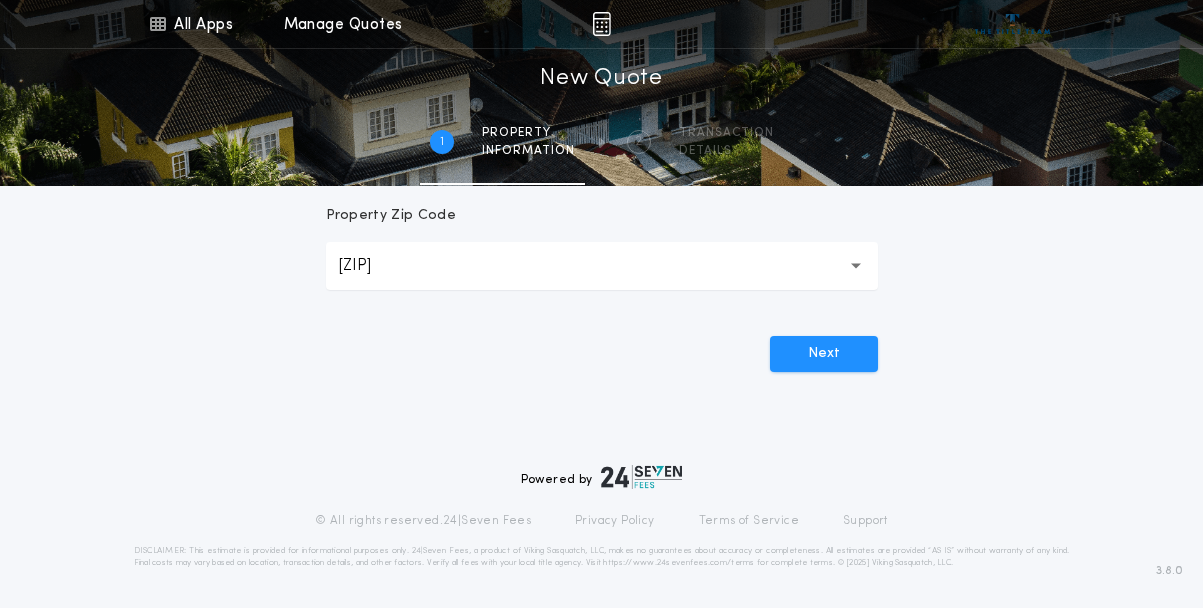 scroll, scrollTop: 695, scrollLeft: 0, axis: vertical 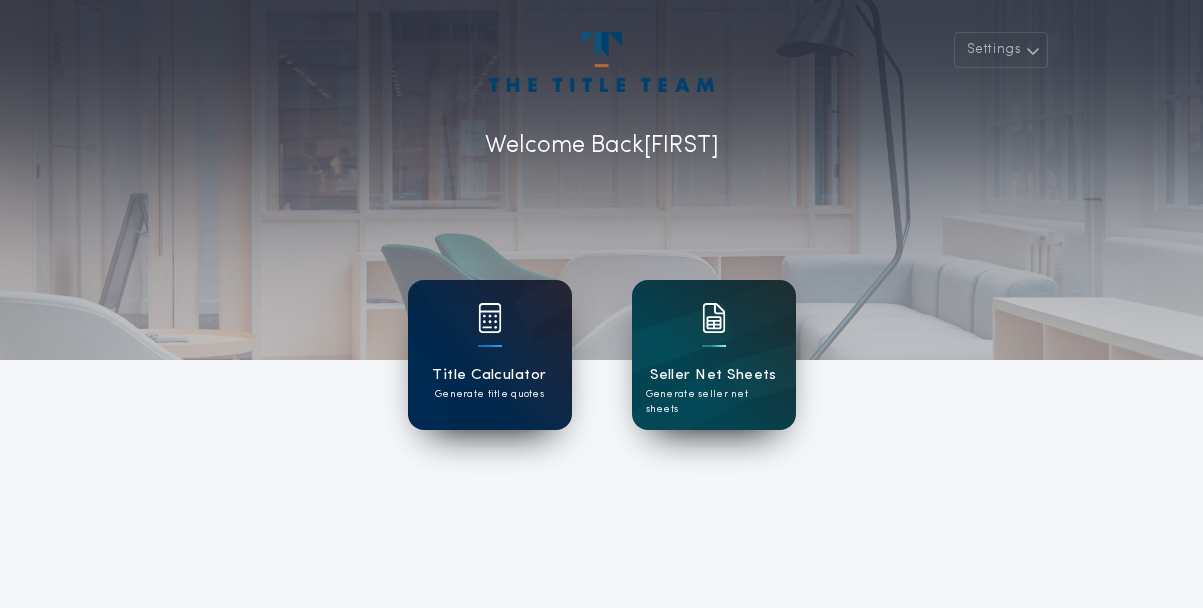 click on "Title Calculator" at bounding box center [489, 375] 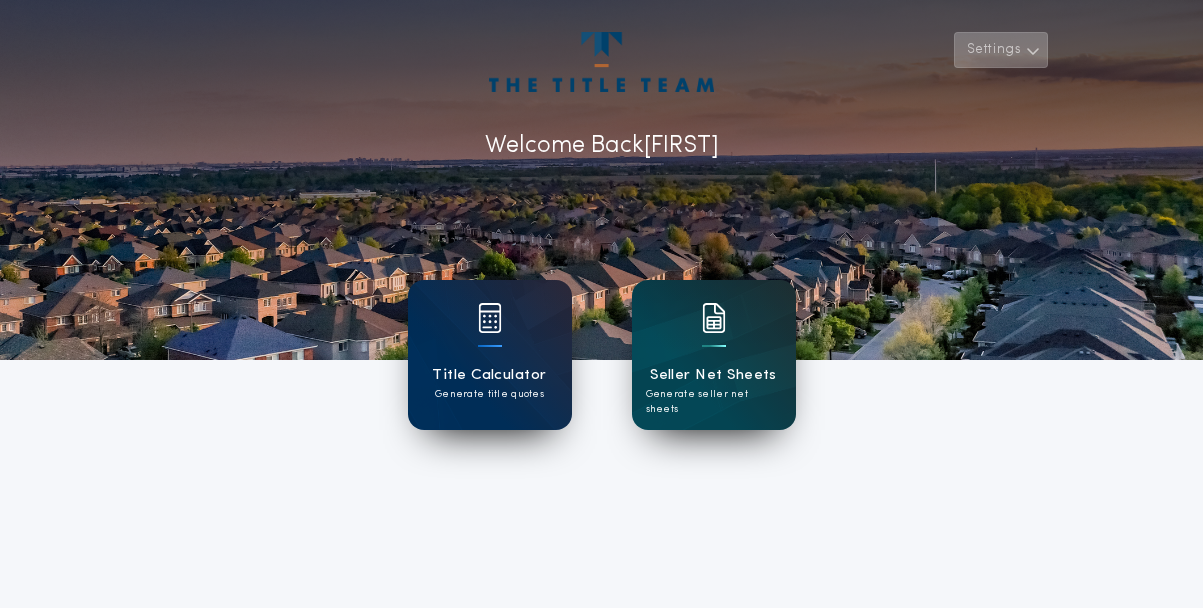 click on "Settings" at bounding box center (1001, 50) 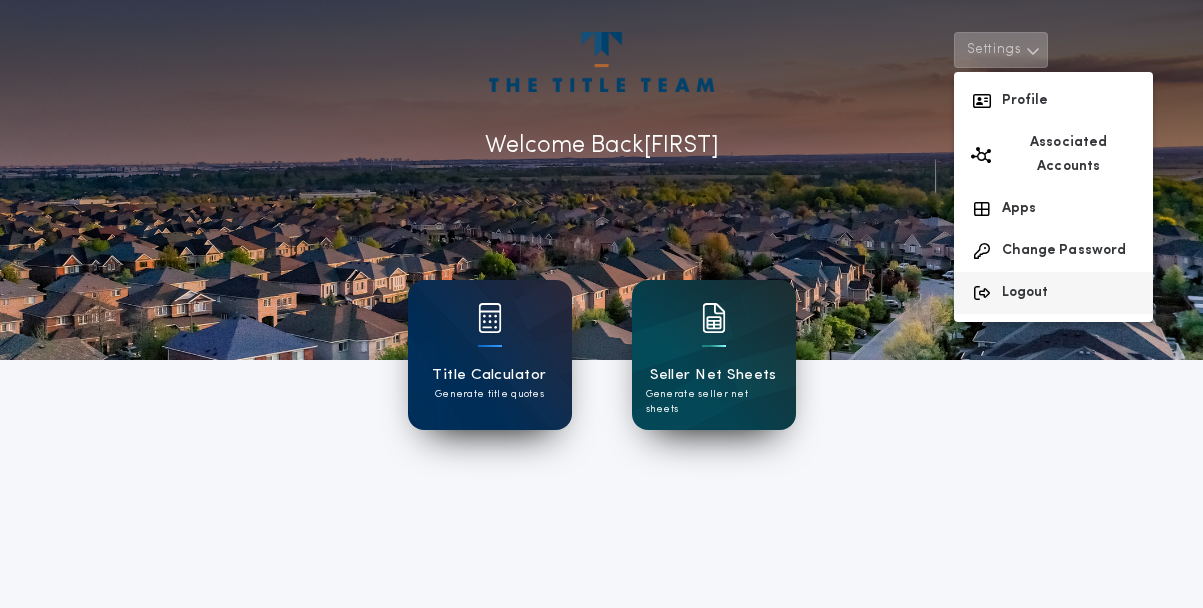 click on "Logout" at bounding box center [1053, 293] 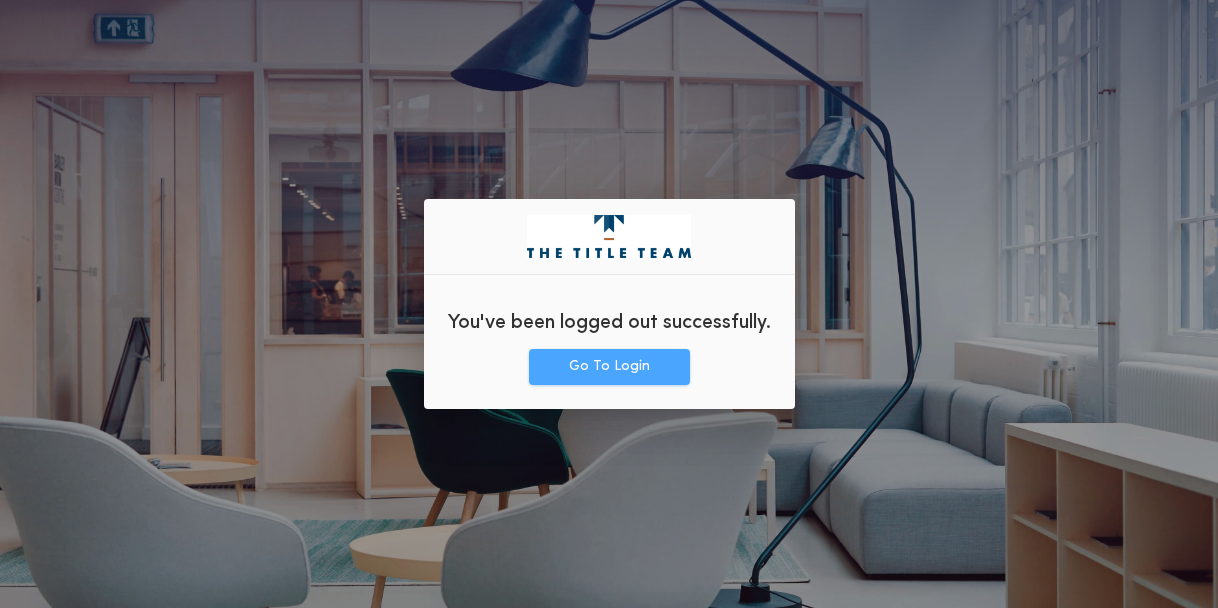 click on "Go To Login" at bounding box center [609, 367] 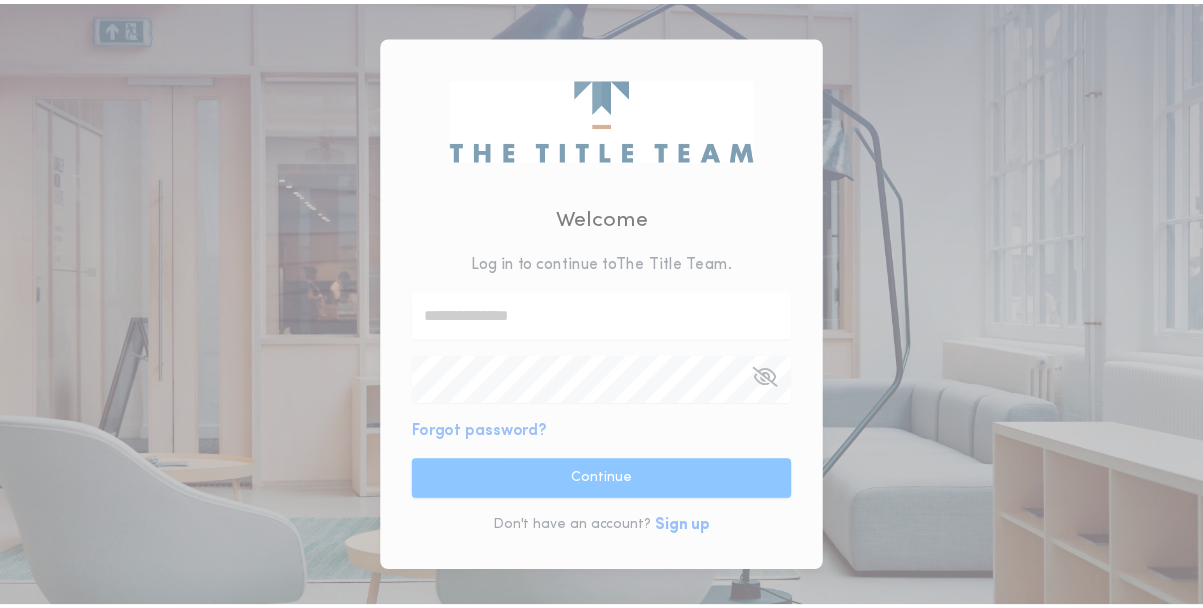 scroll, scrollTop: 0, scrollLeft: 0, axis: both 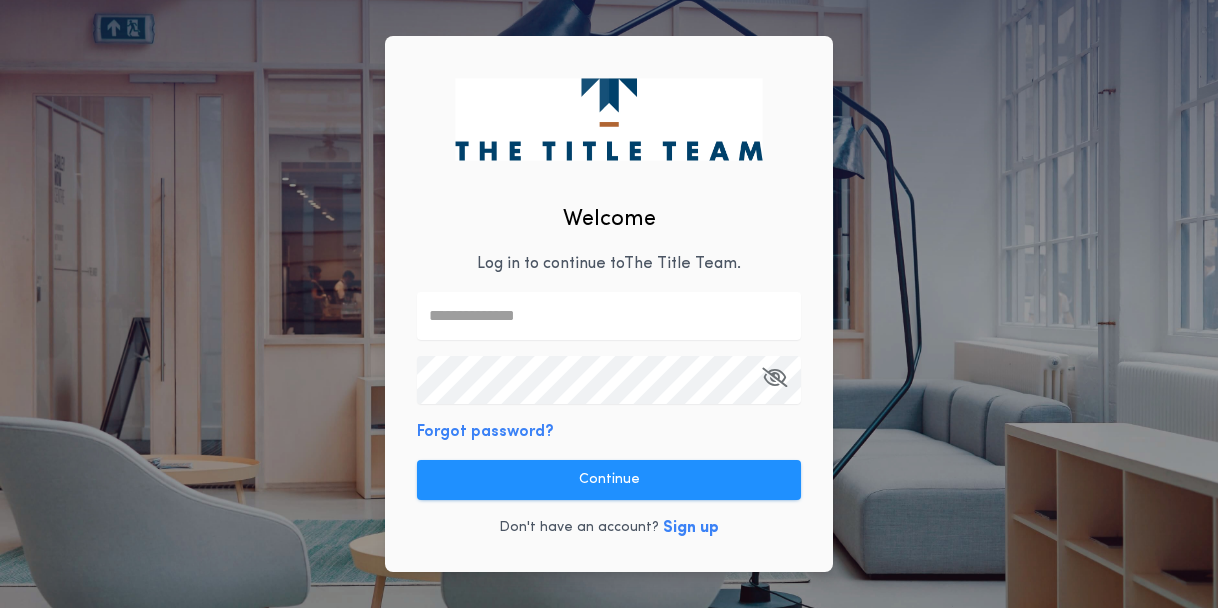 click at bounding box center [609, 316] 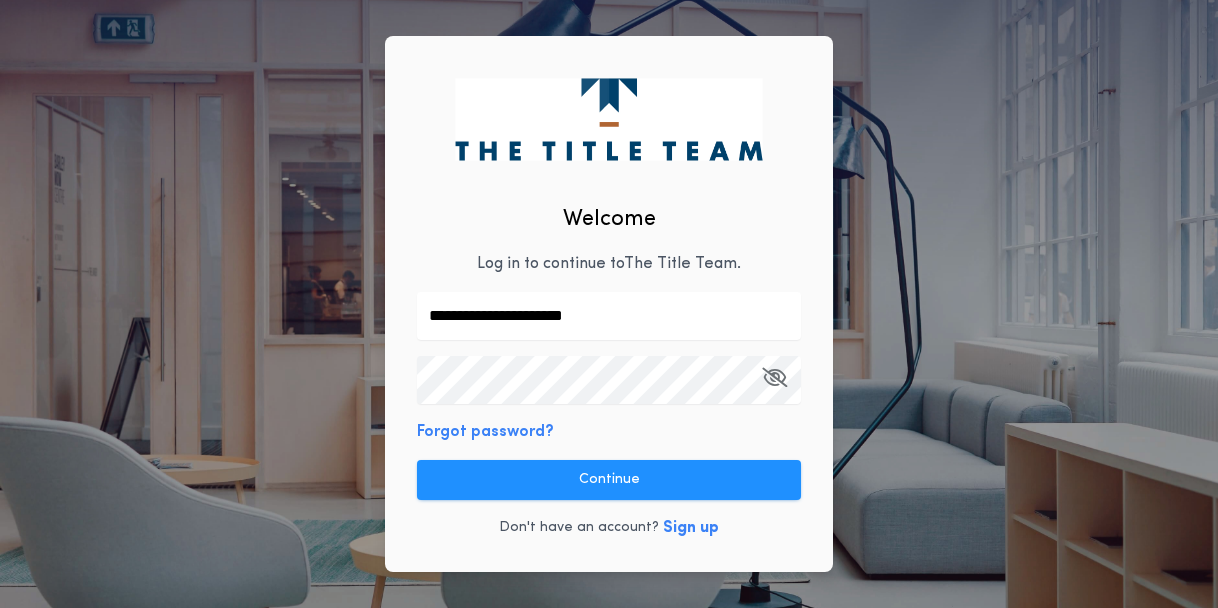 type on "**********" 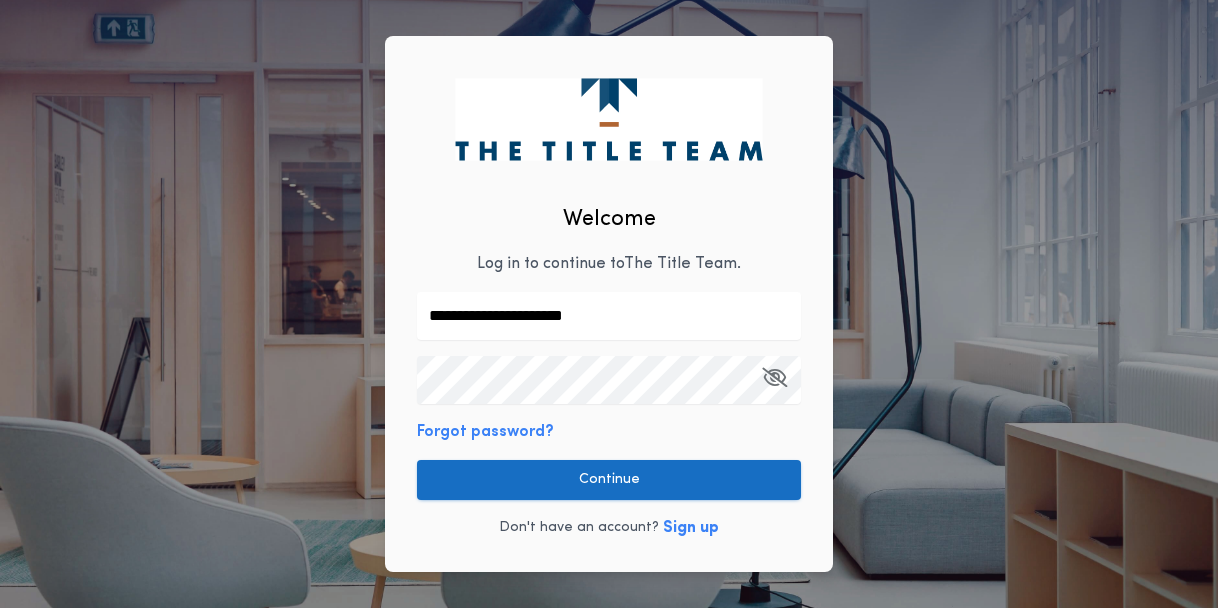 click on "Continue" at bounding box center (609, 480) 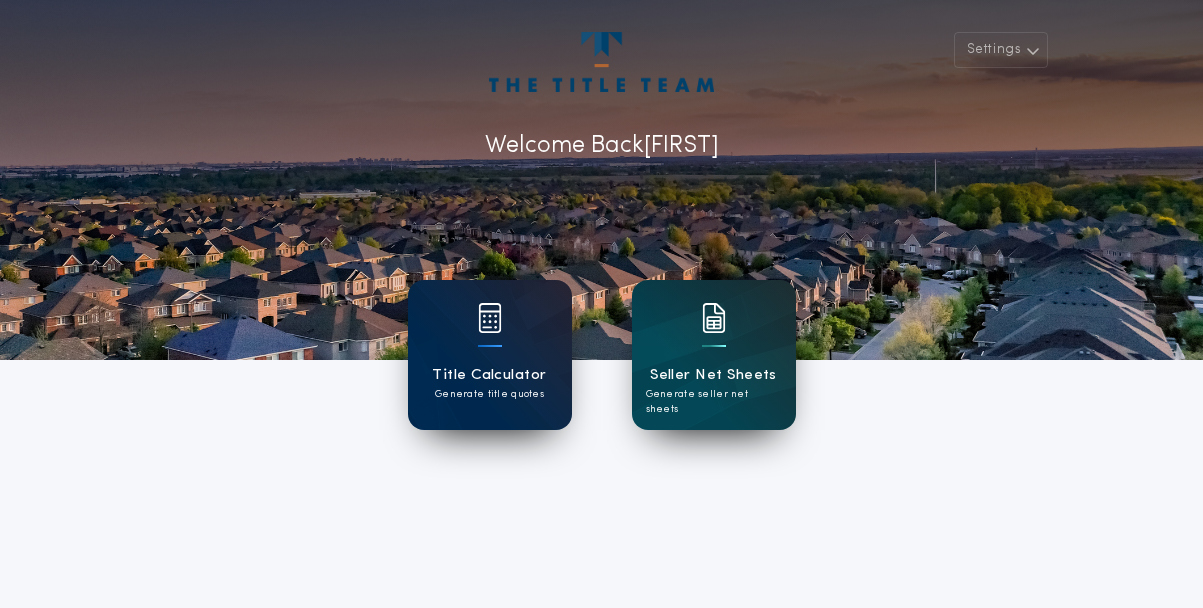 click on "Title Calculator Generate title quotes" at bounding box center (490, 355) 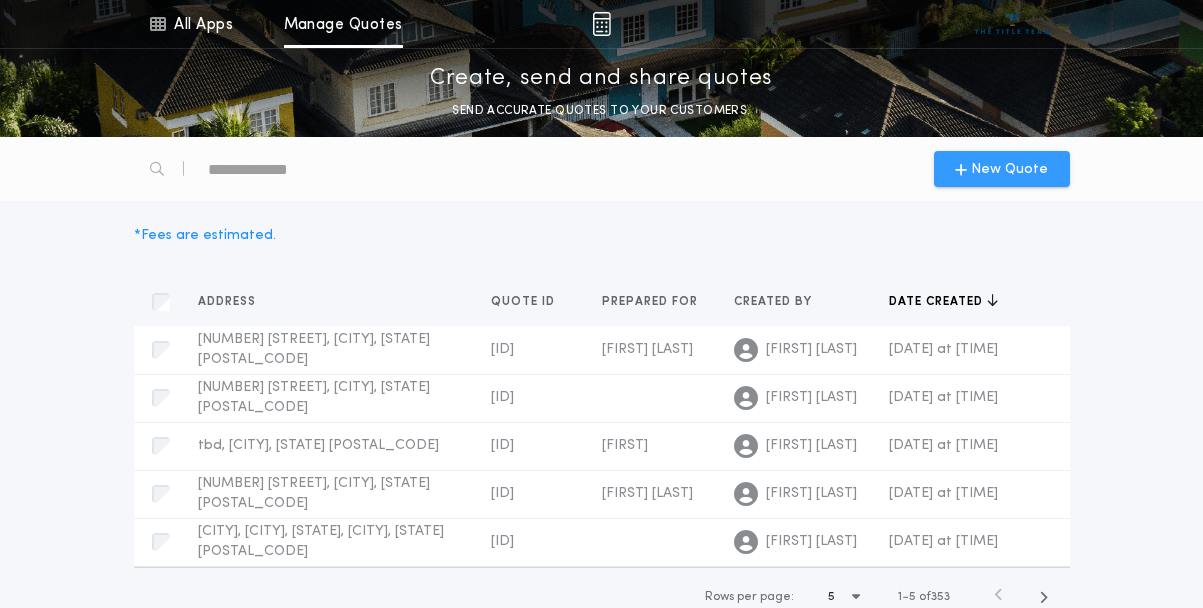 click on "New Quote" at bounding box center (1009, 169) 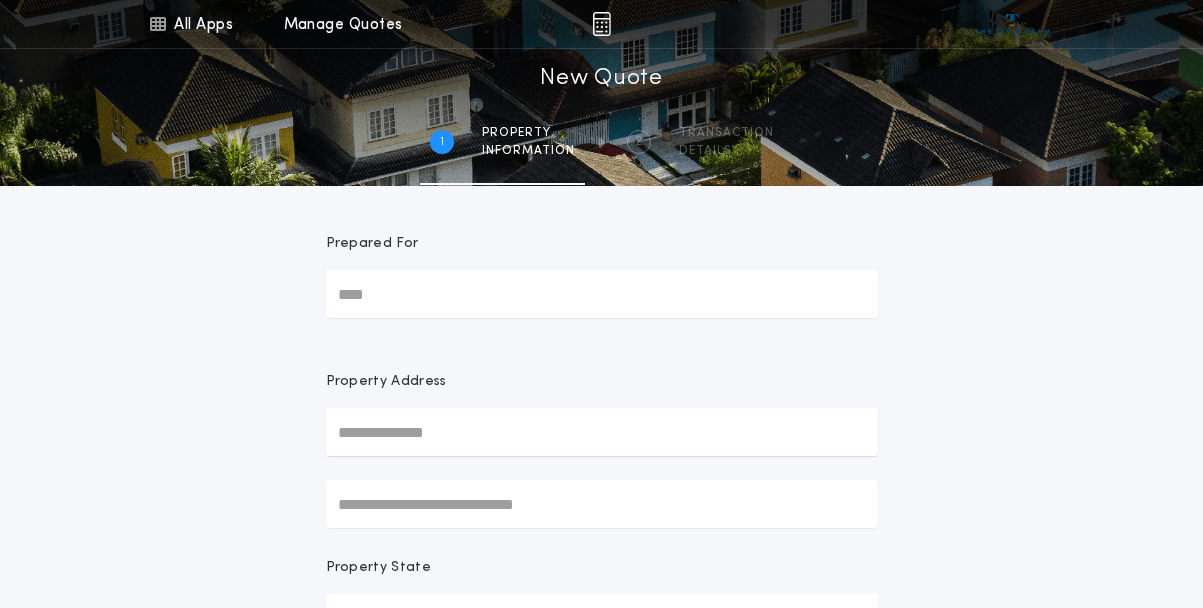 click on "Prepared For" at bounding box center (602, 294) 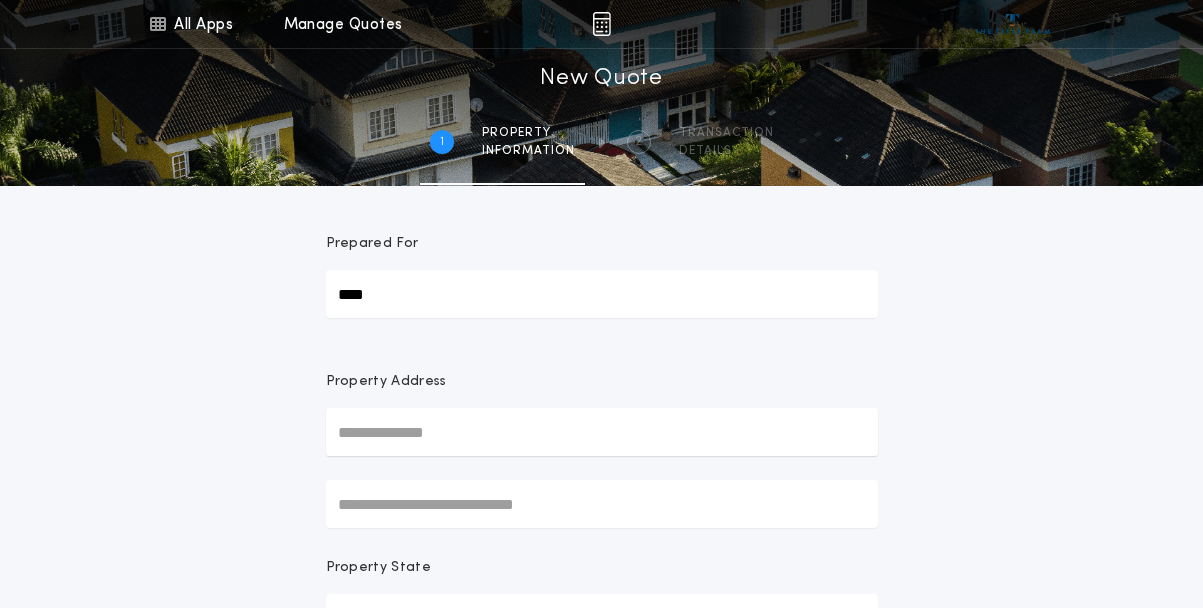 type on "****" 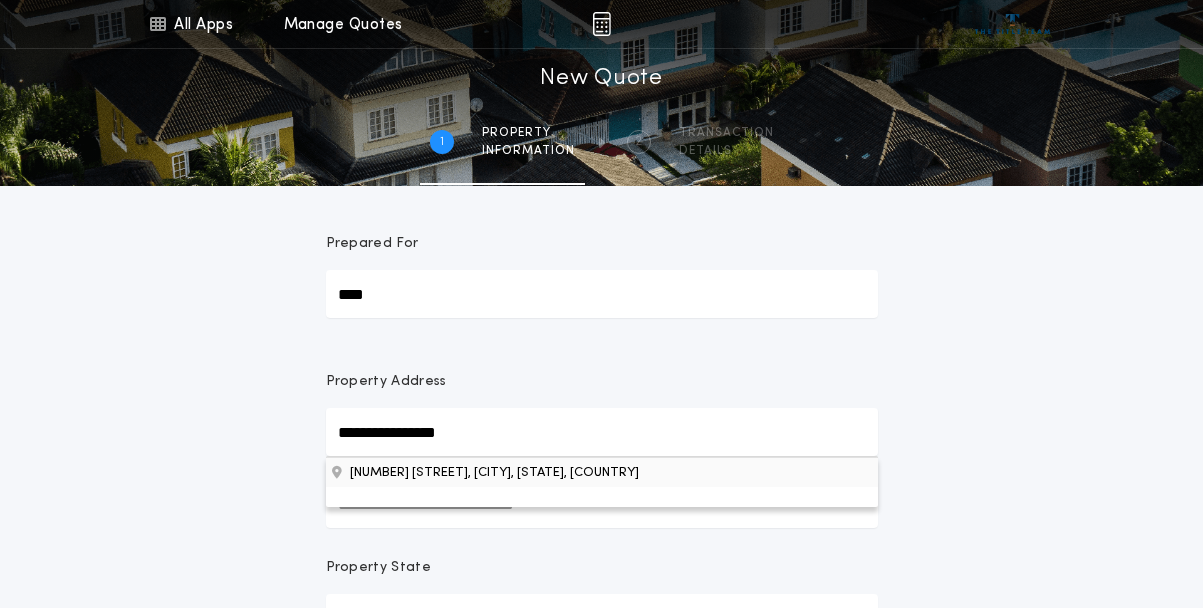 type on "**********" 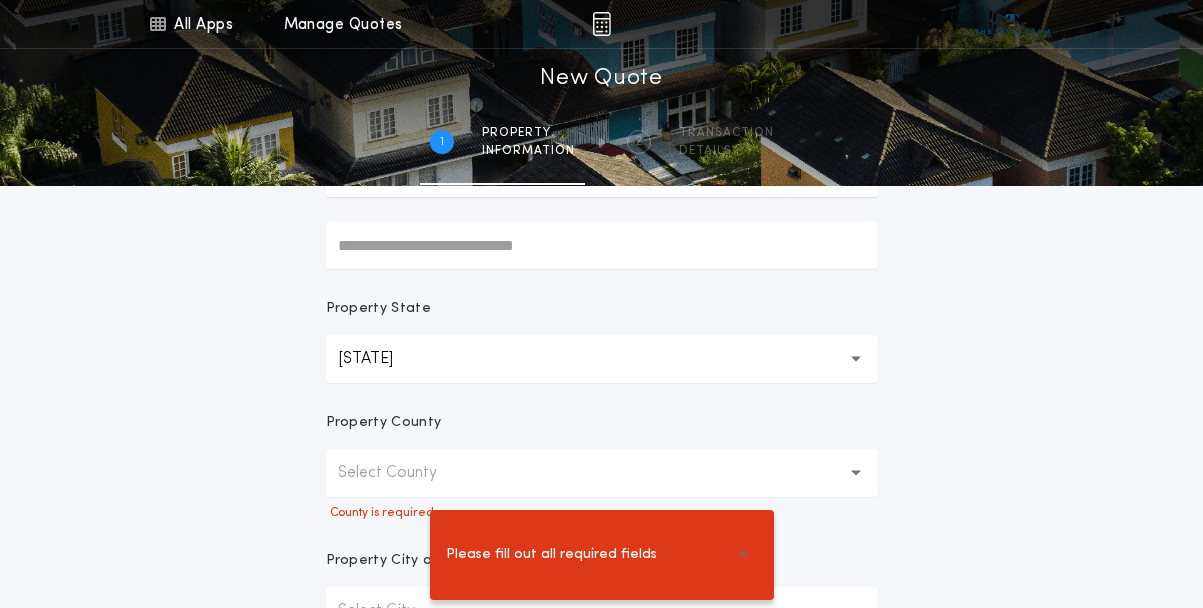 scroll, scrollTop: 300, scrollLeft: 0, axis: vertical 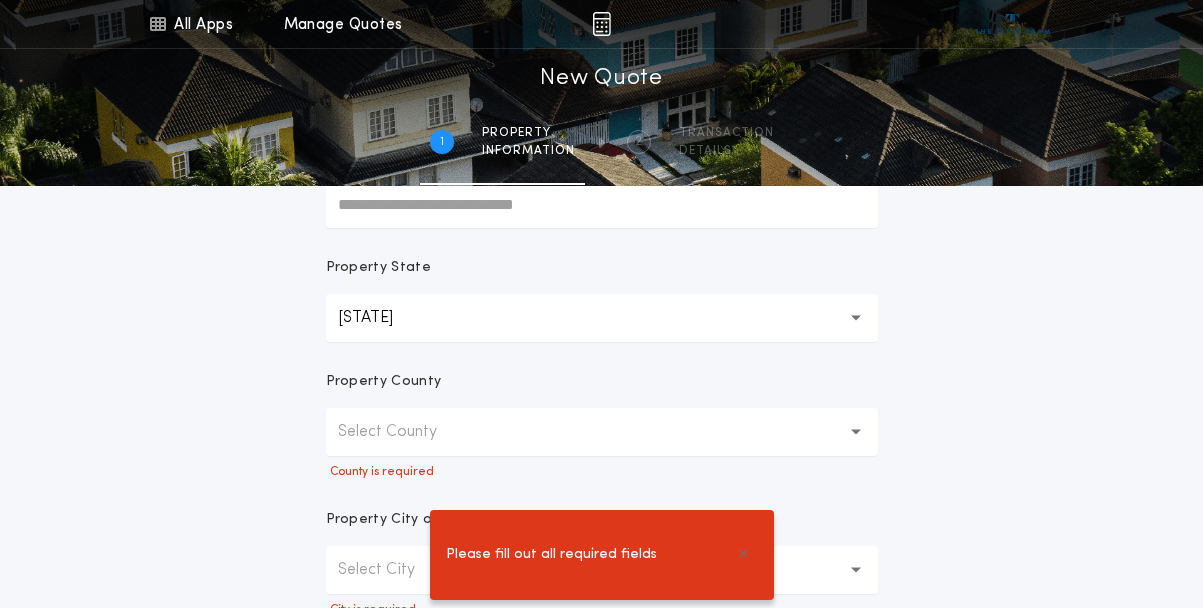 click on "Select County" at bounding box center (403, 432) 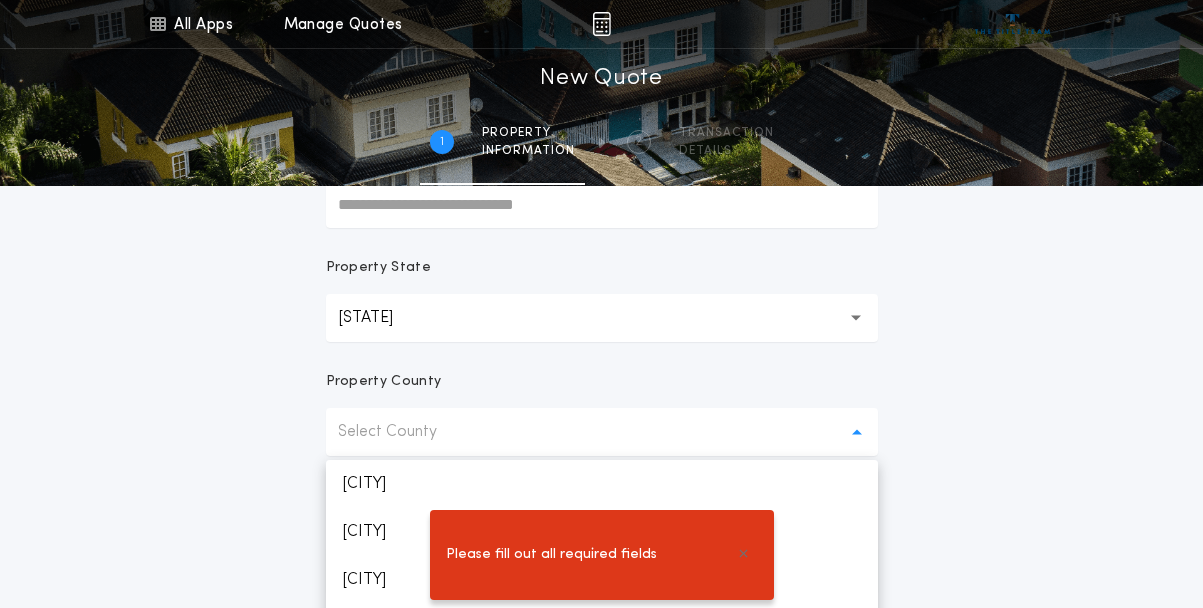 scroll, scrollTop: 352, scrollLeft: 0, axis: vertical 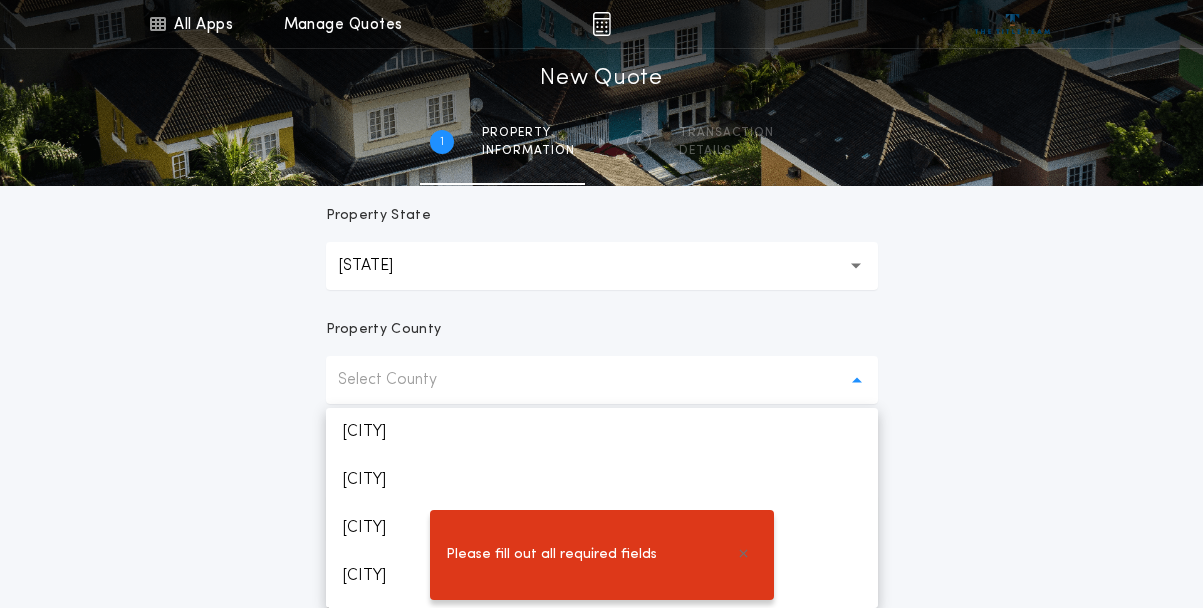 click on "Please fill out all required fields" at bounding box center [601, 555] 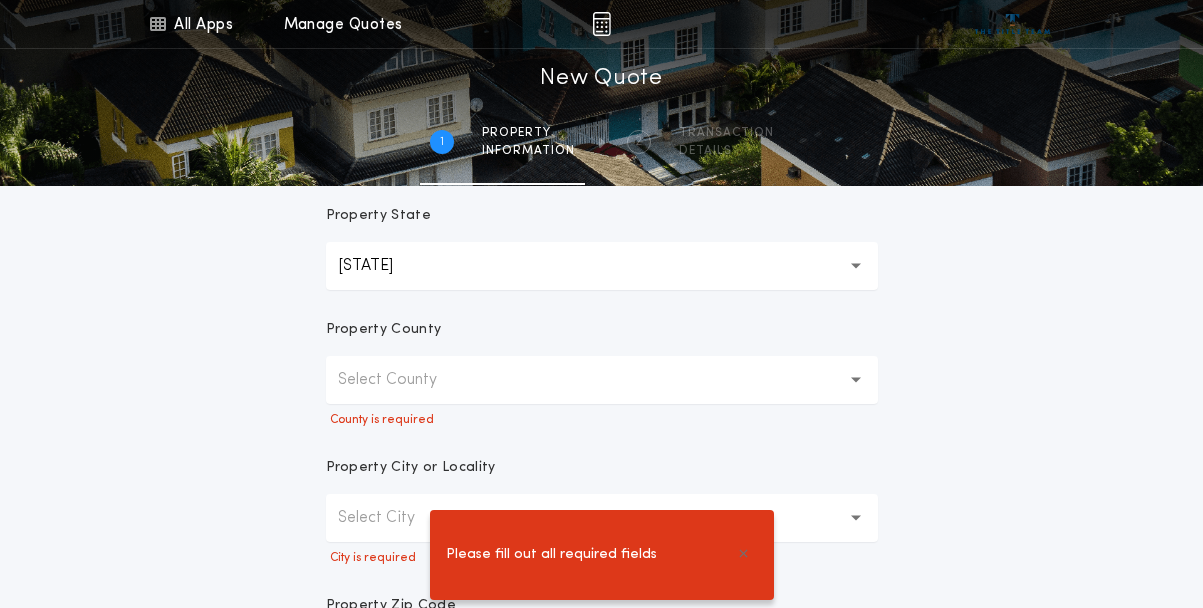click on "Select County" at bounding box center (602, 380) 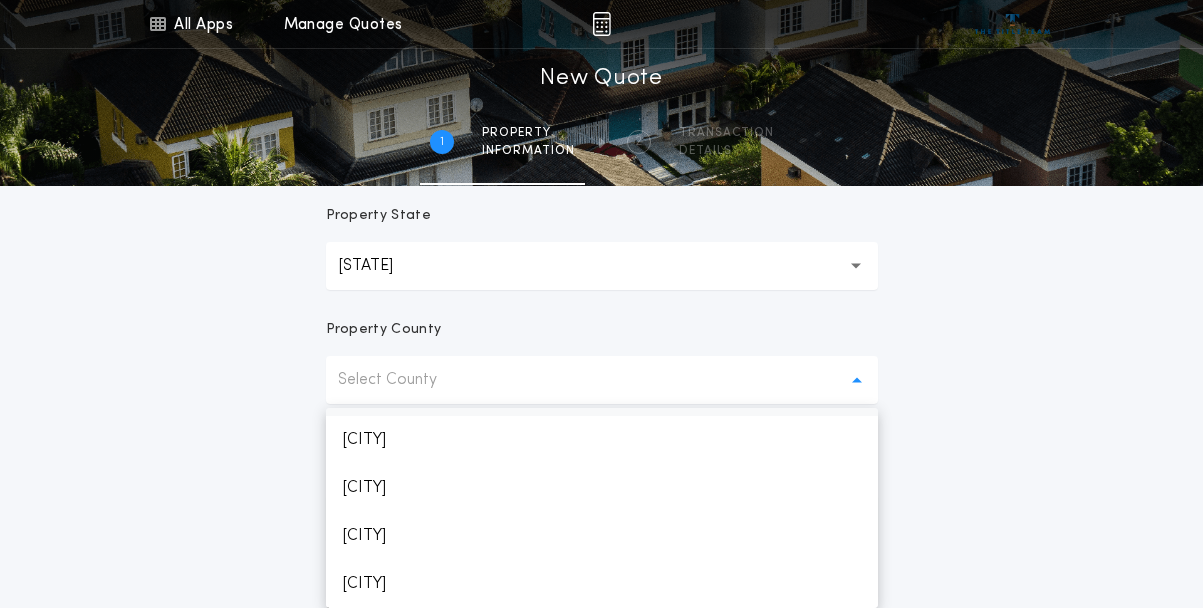 scroll, scrollTop: 3312, scrollLeft: 0, axis: vertical 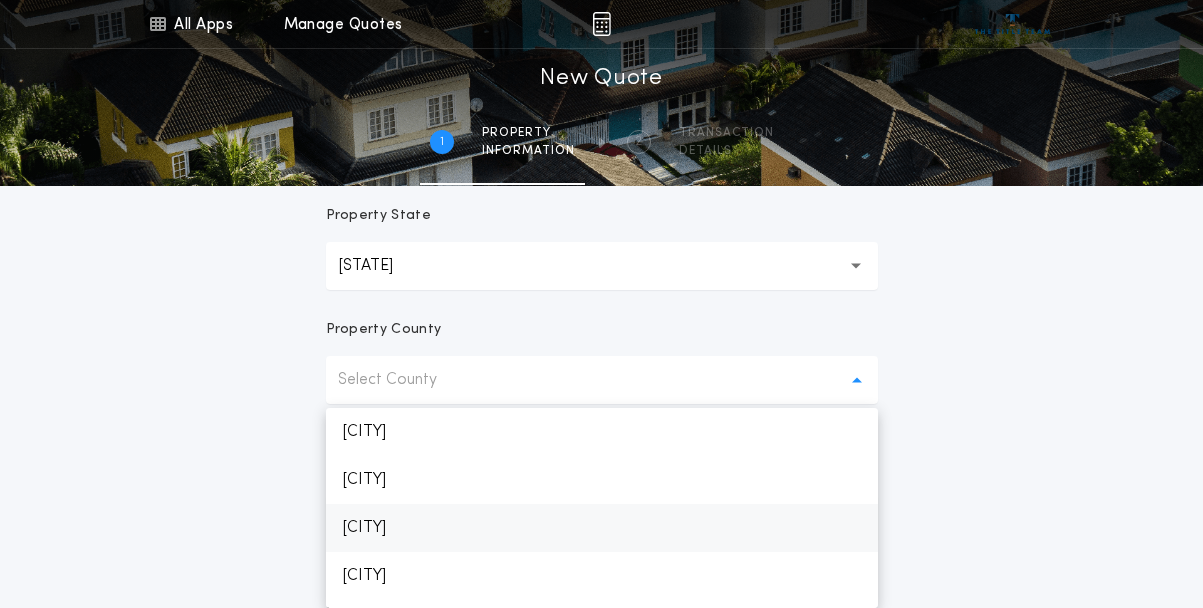 click on "[CITY]" at bounding box center (602, 528) 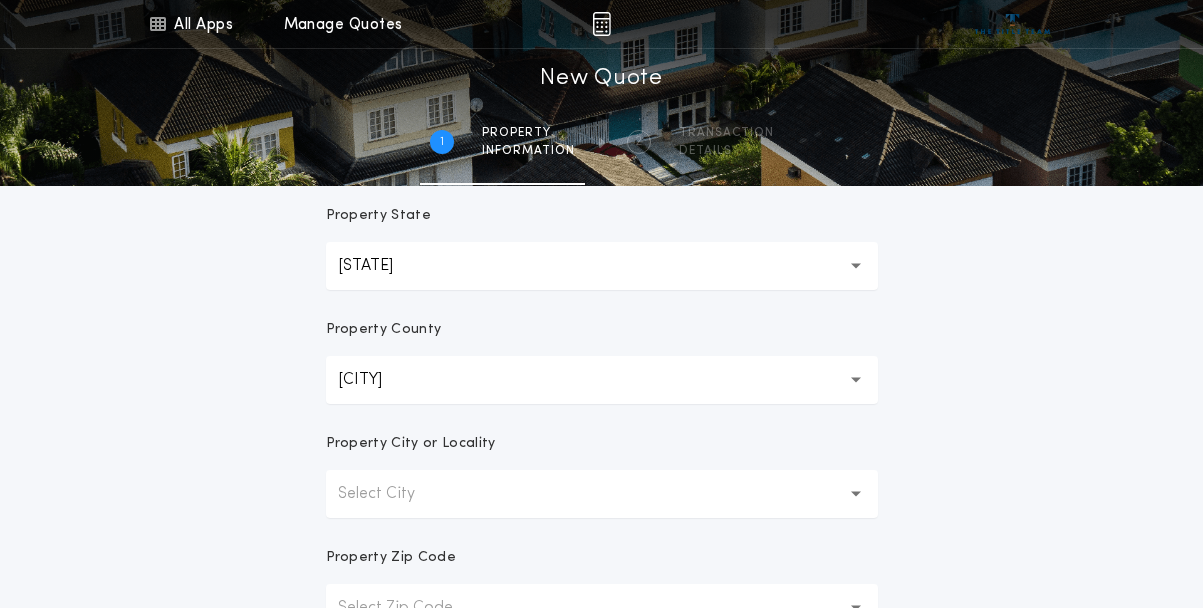 click on "Select City" at bounding box center (392, 494) 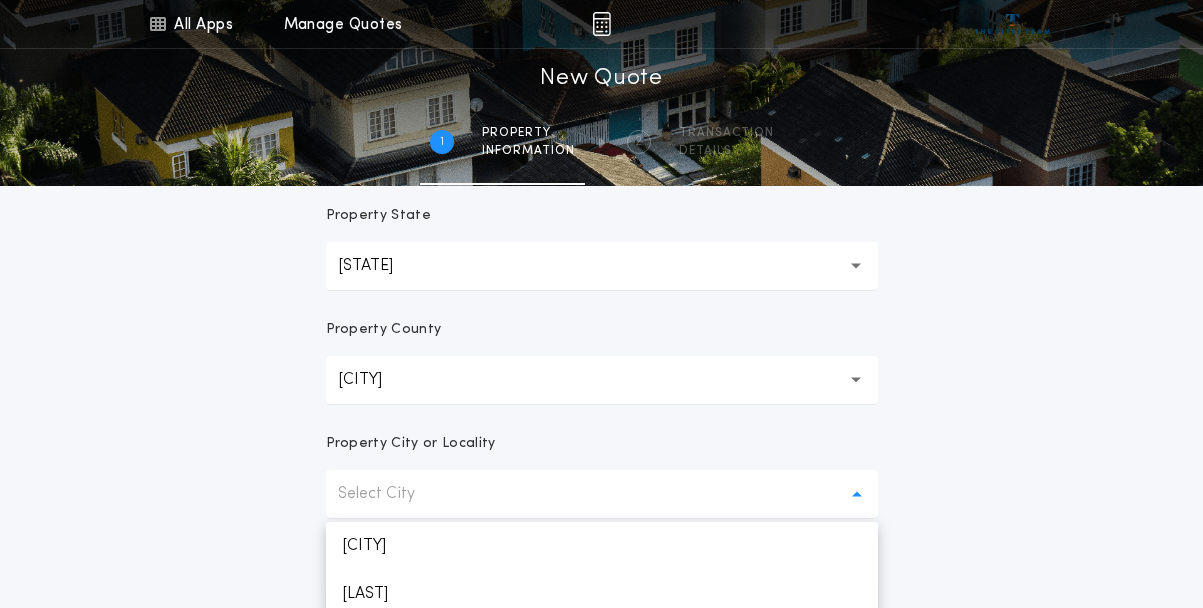 scroll, scrollTop: 466, scrollLeft: 0, axis: vertical 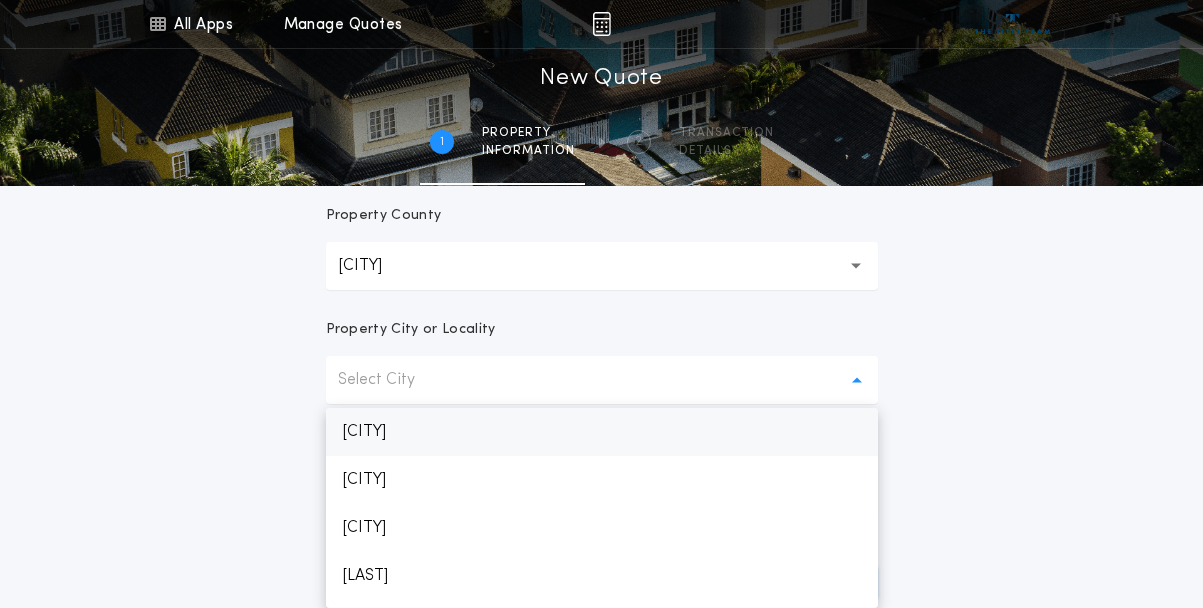 click on "[CITY]" at bounding box center (602, 432) 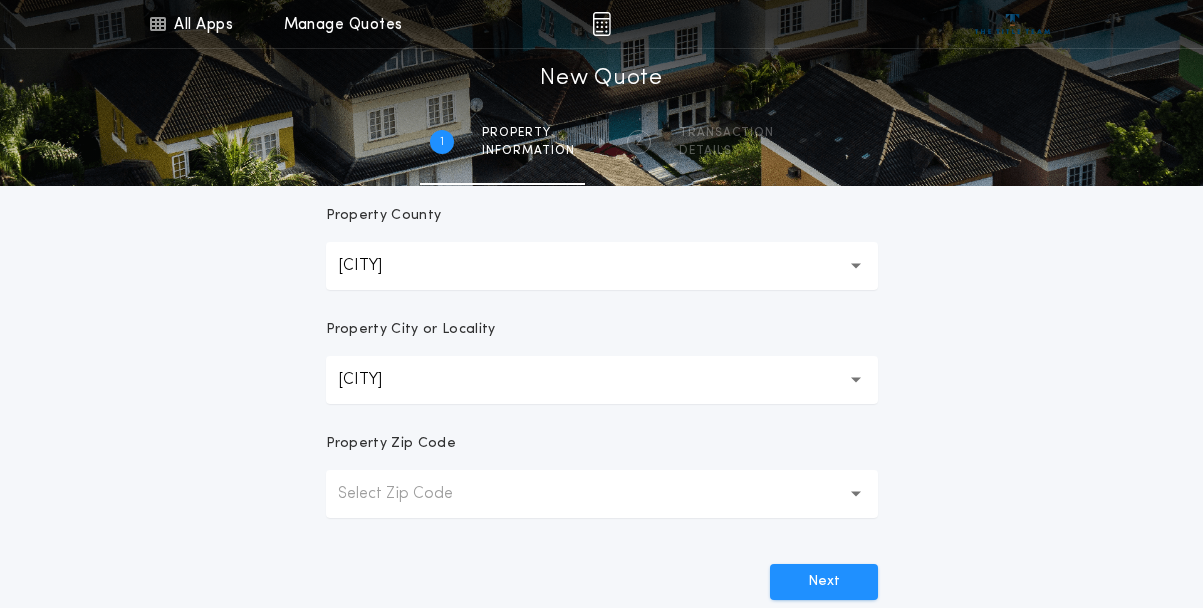 click on "Select Zip Code" at bounding box center [411, 494] 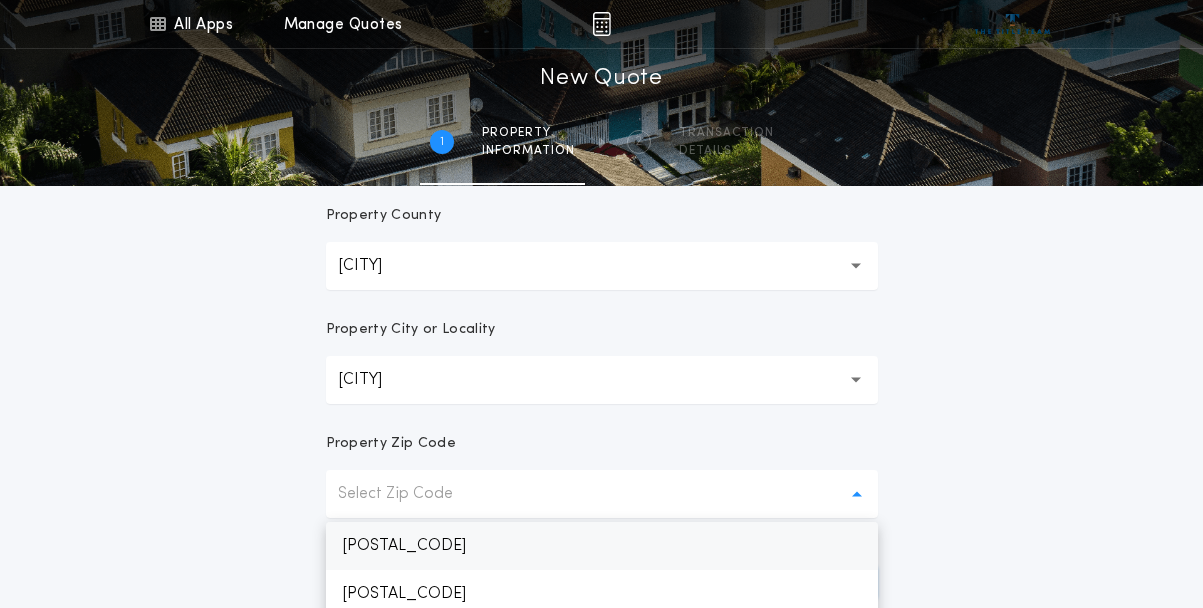 scroll, scrollTop: 566, scrollLeft: 0, axis: vertical 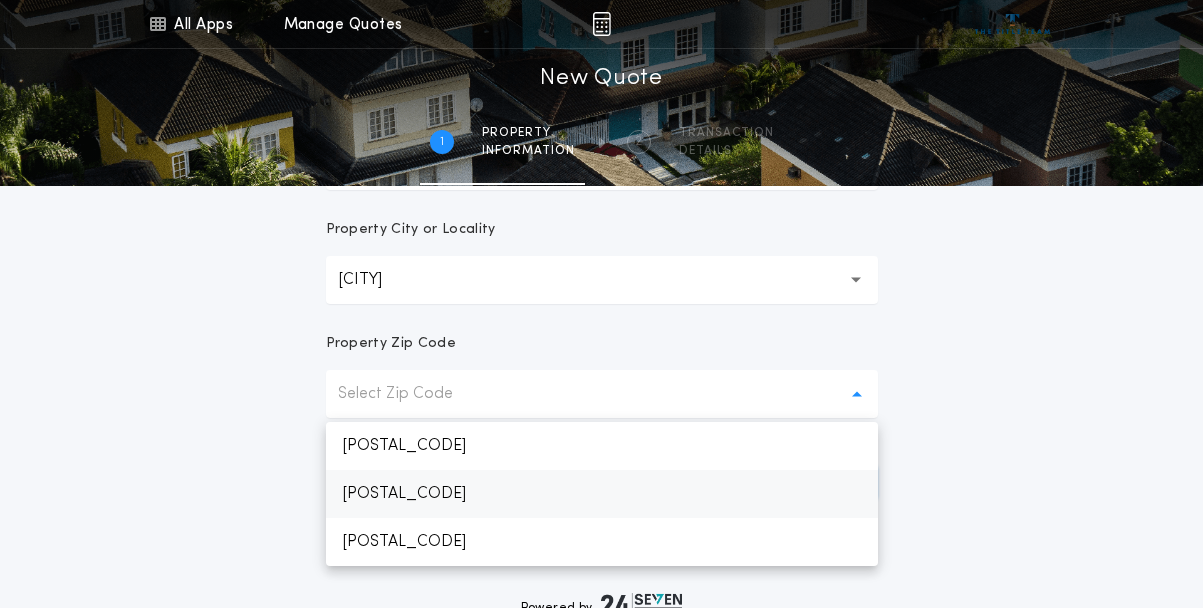 click on "[POSTAL_CODE]" at bounding box center [602, 494] 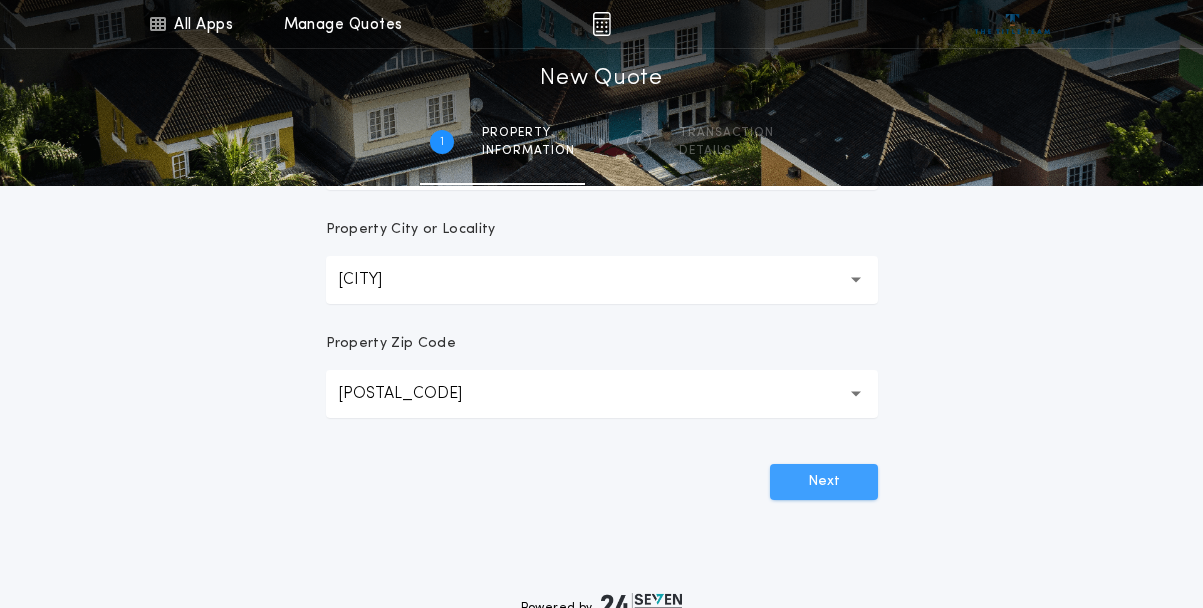 click on "Next" at bounding box center (824, 482) 